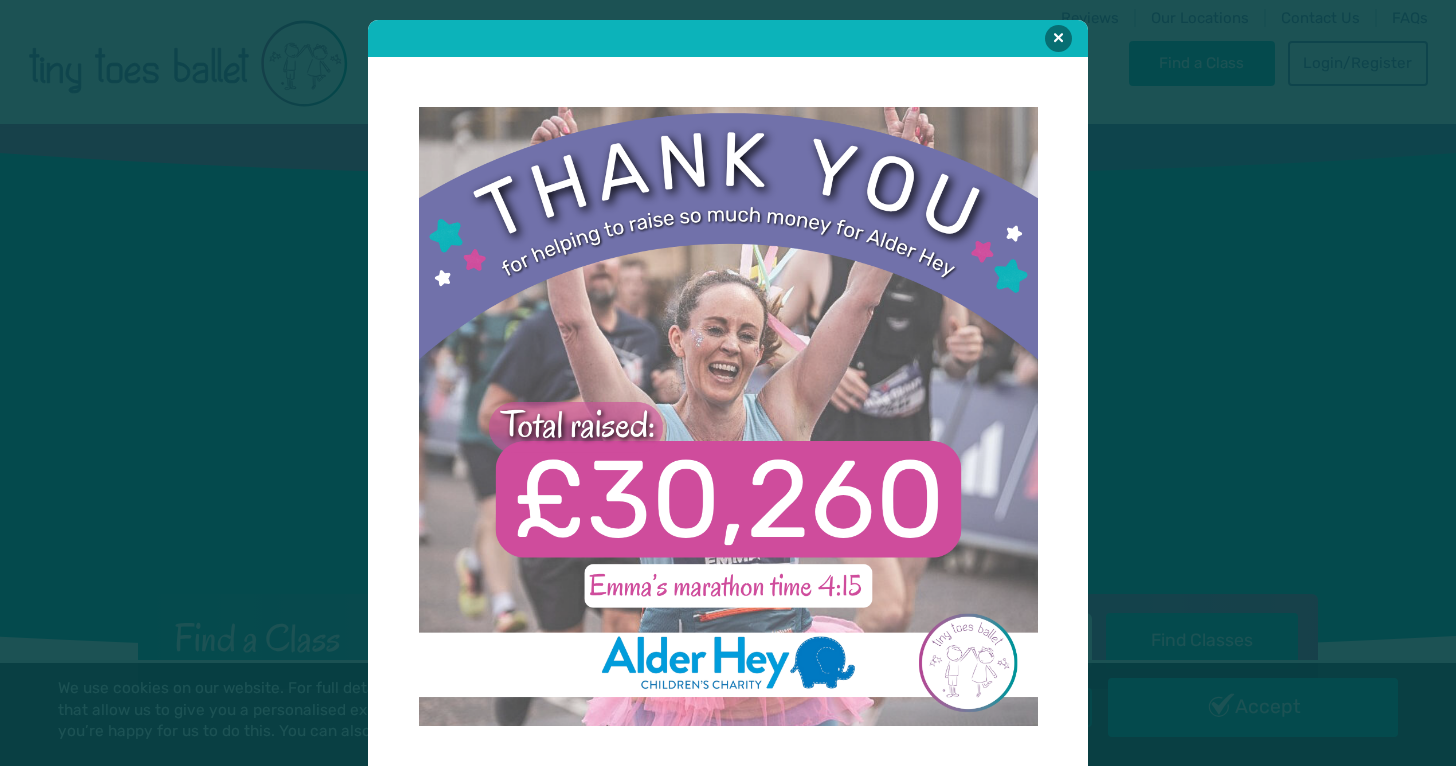 scroll, scrollTop: 0, scrollLeft: 0, axis: both 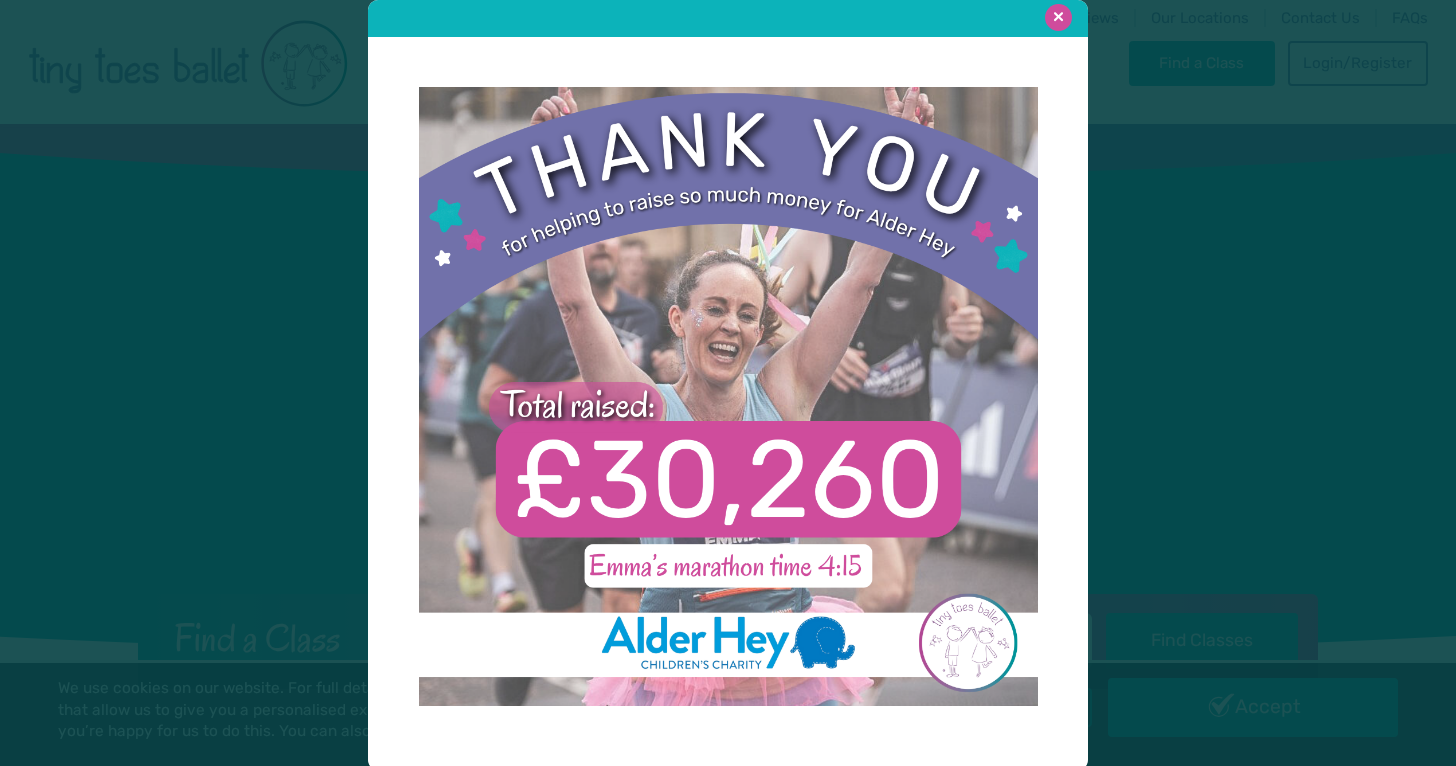 click at bounding box center (1058, 17) 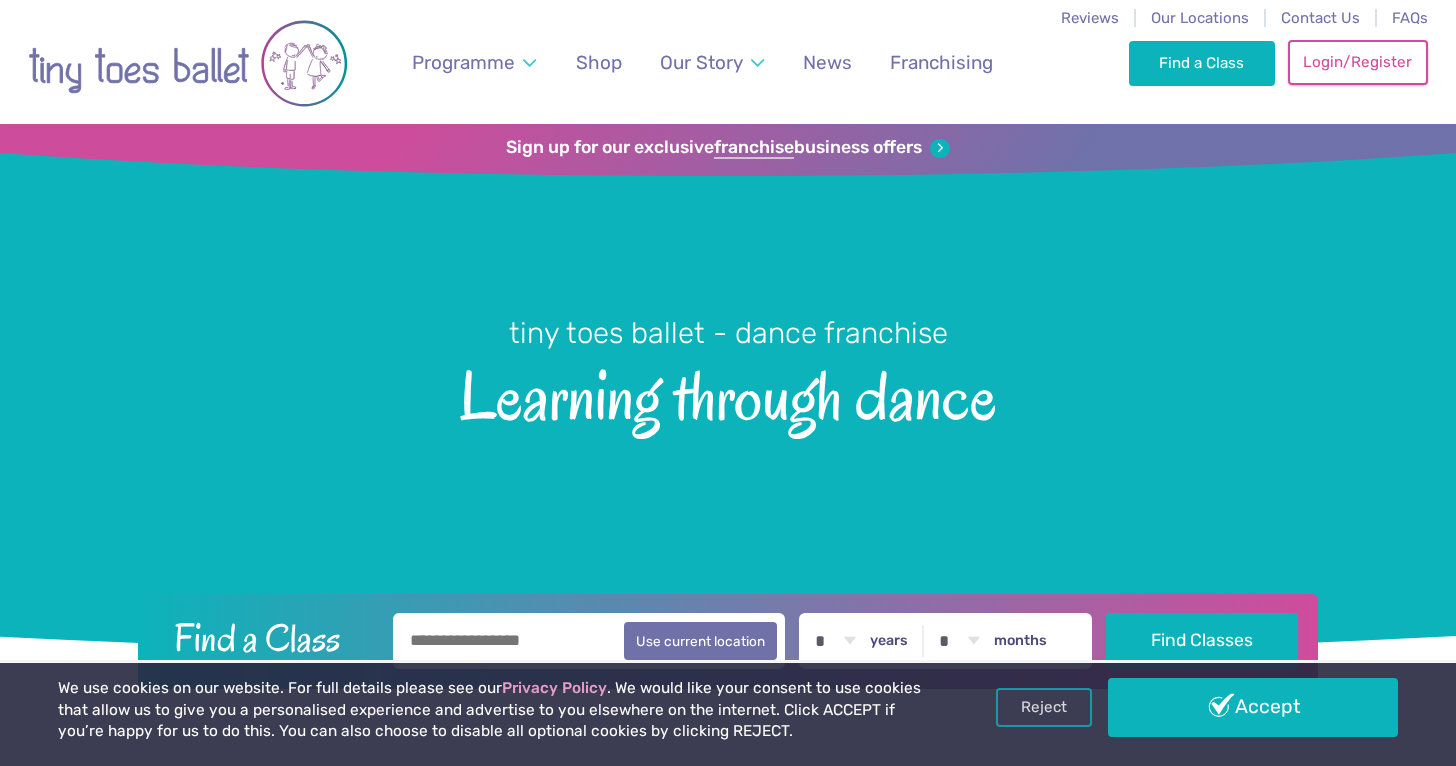 click on "Login/Register" at bounding box center (1358, 62) 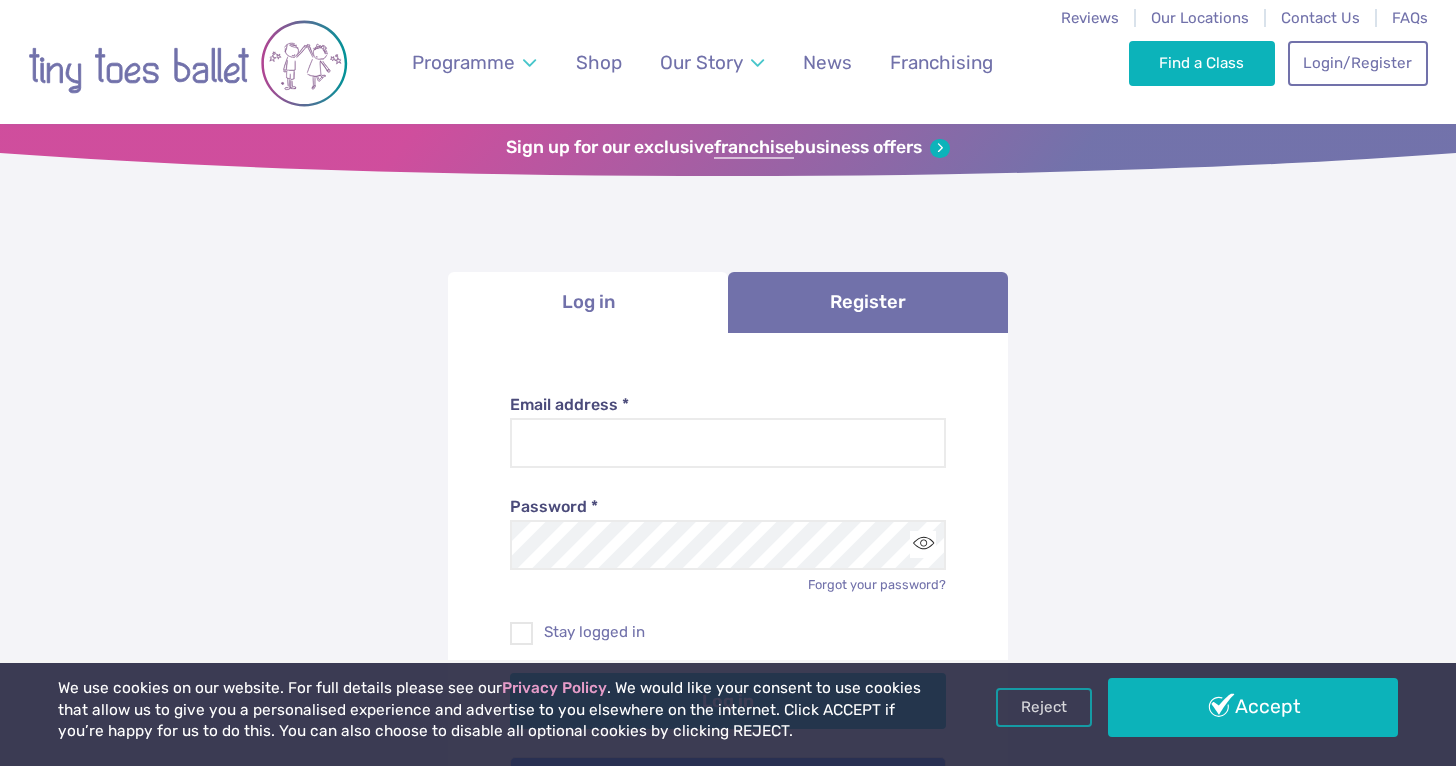 scroll, scrollTop: 0, scrollLeft: 0, axis: both 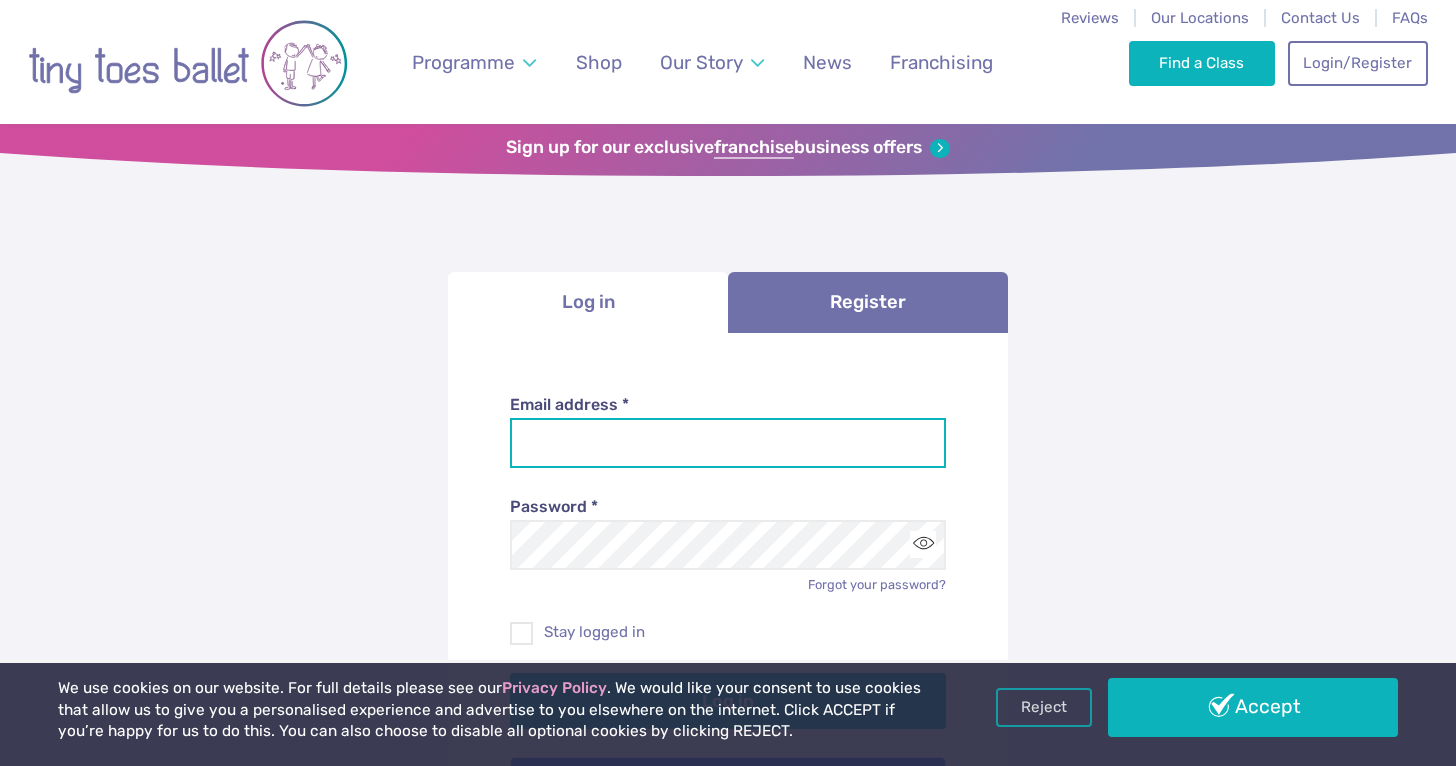 click on "Email address *" at bounding box center (728, 443) 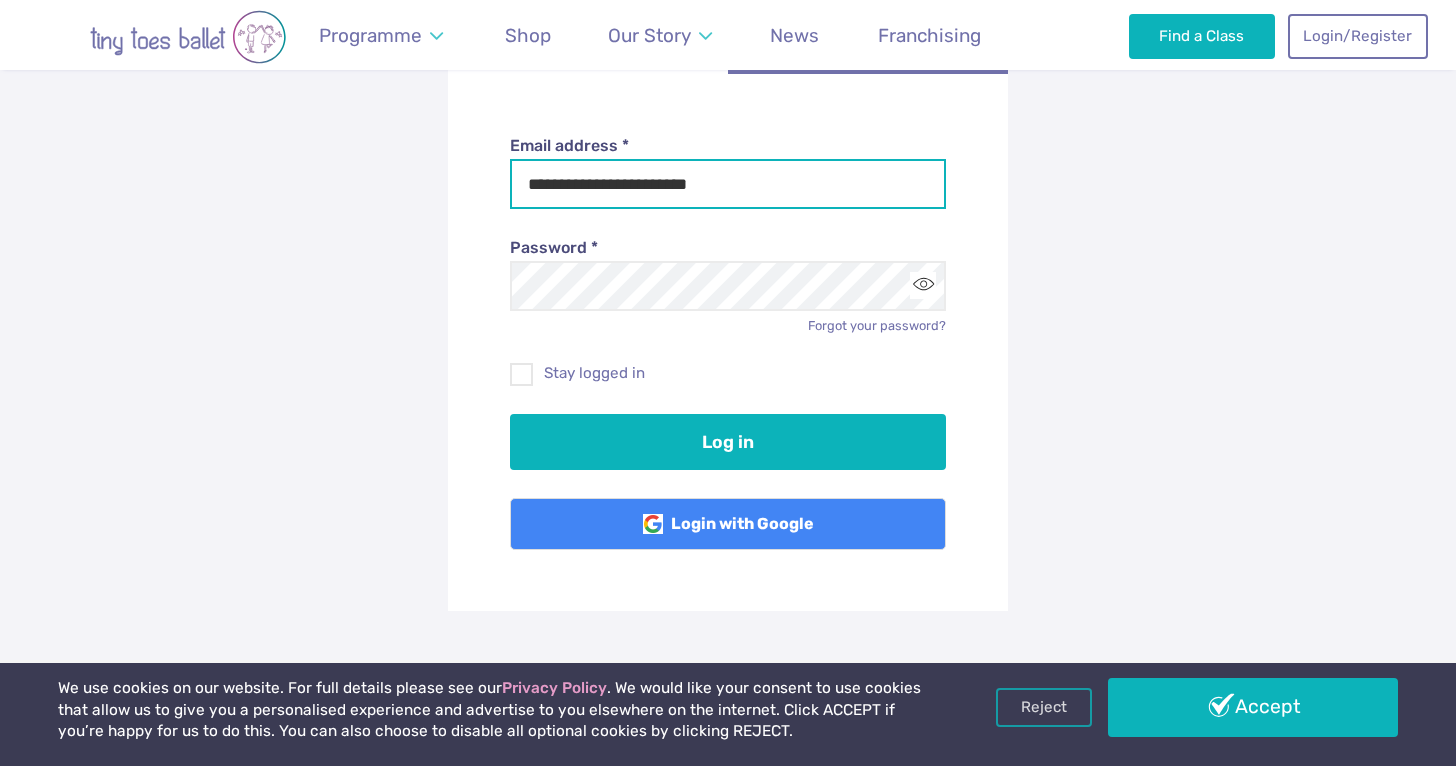 scroll, scrollTop: 262, scrollLeft: 0, axis: vertical 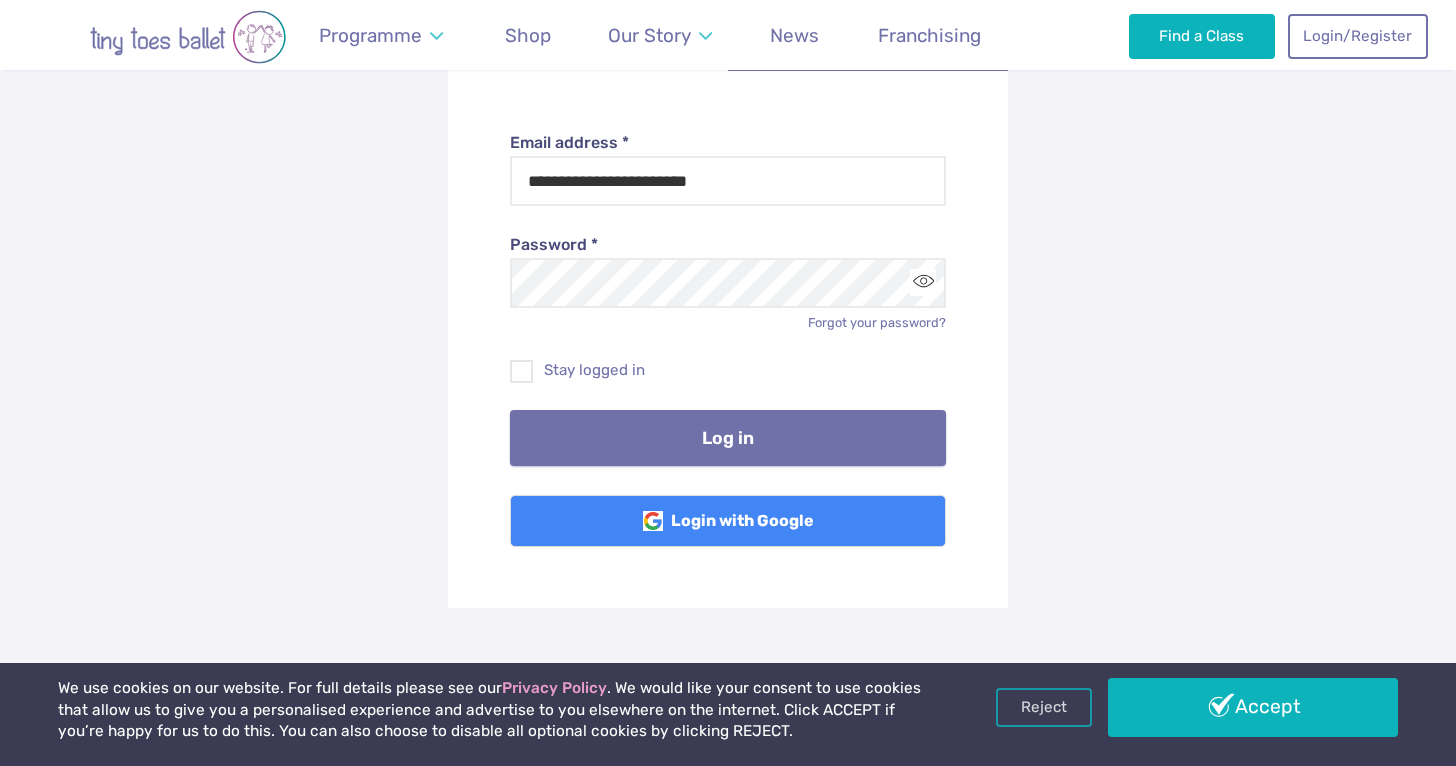 click on "Log in" at bounding box center (728, 438) 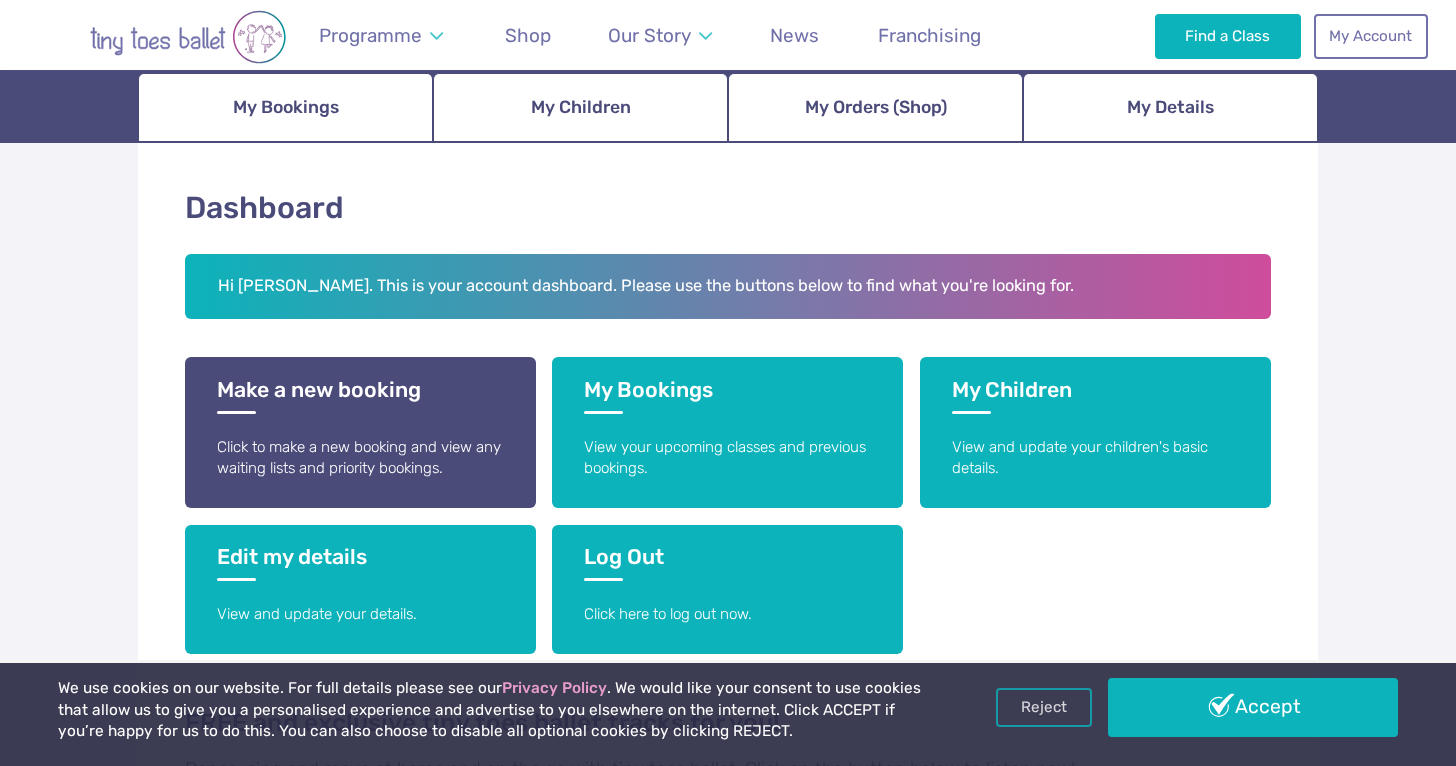 scroll, scrollTop: 230, scrollLeft: 0, axis: vertical 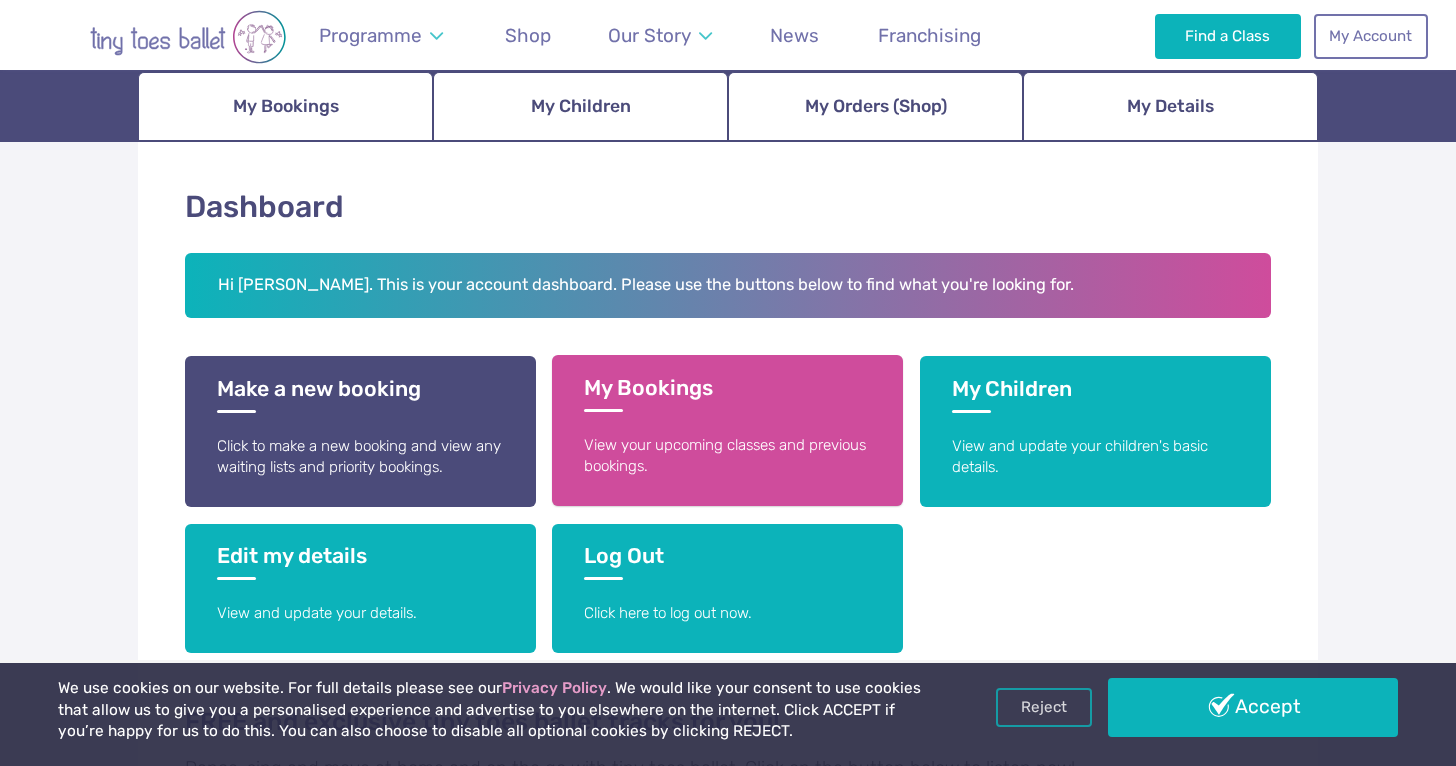 click on "View your upcoming classes and previous bookings." at bounding box center (727, 456) 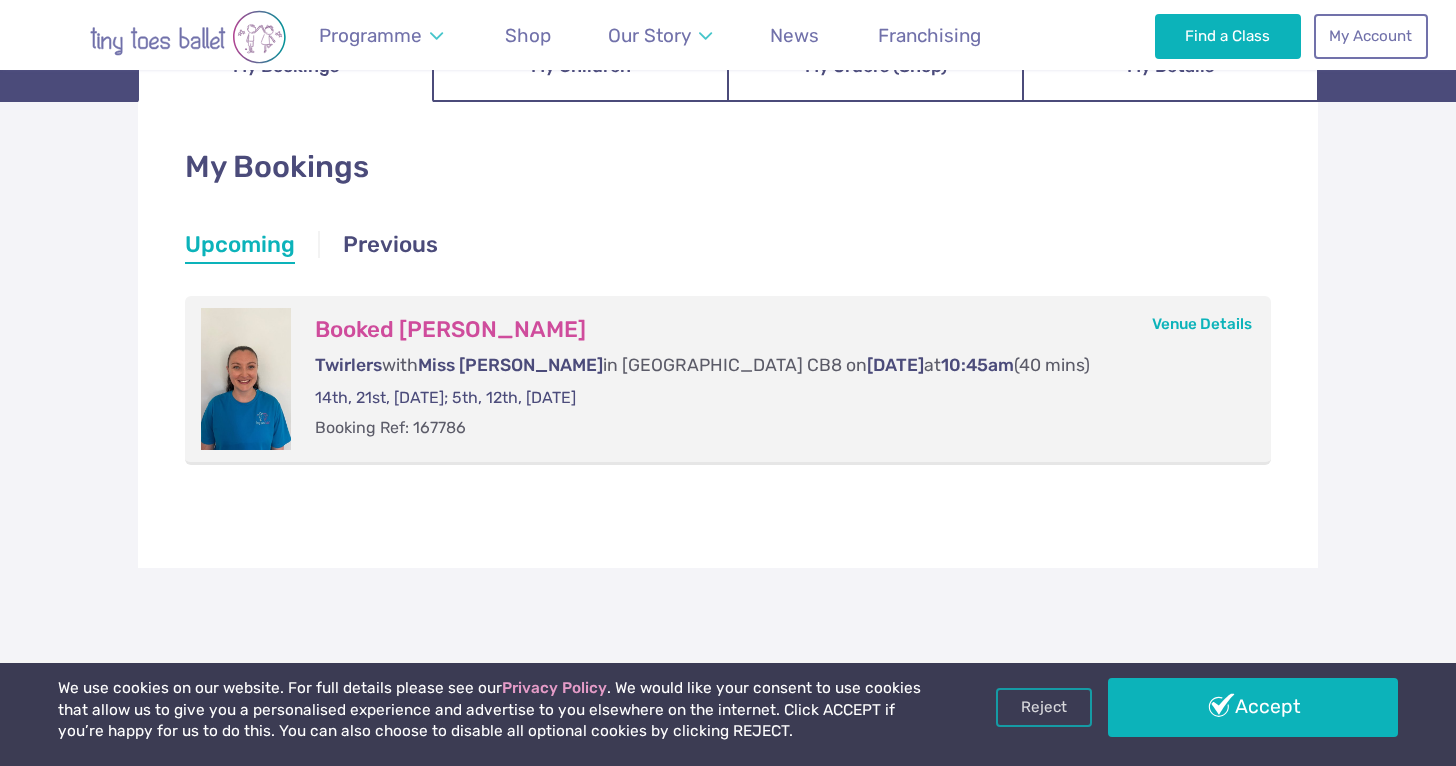 scroll, scrollTop: 297, scrollLeft: 0, axis: vertical 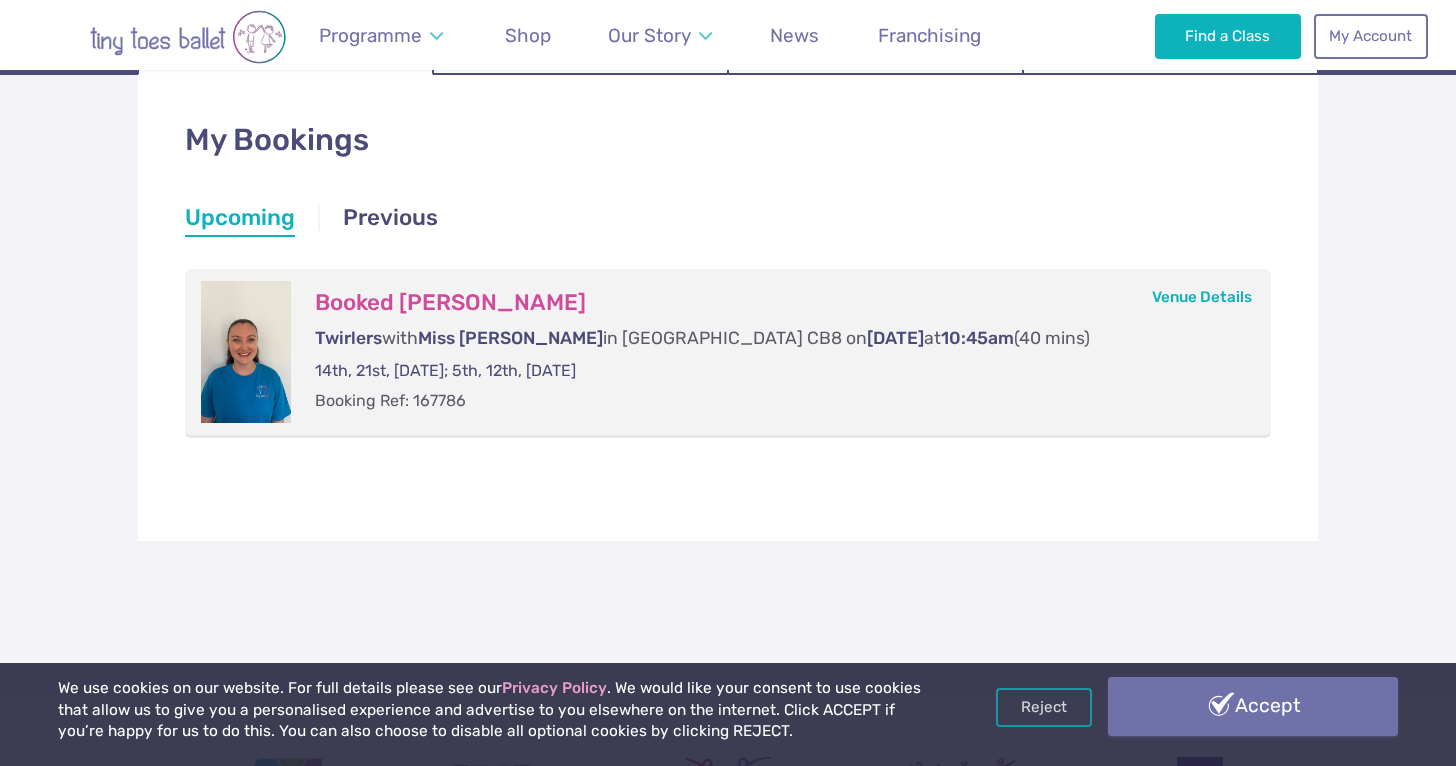click on "Accept" at bounding box center [1253, 706] 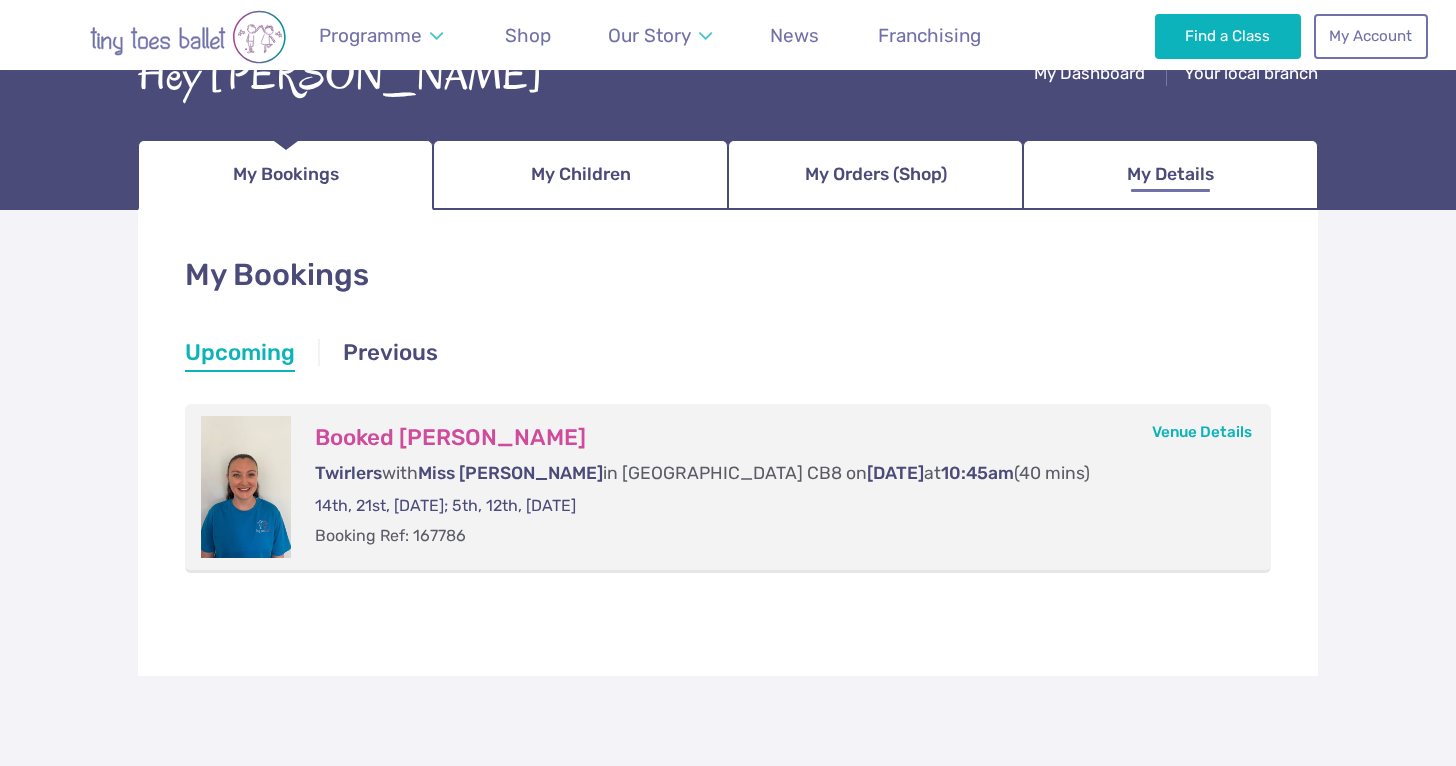 scroll, scrollTop: 0, scrollLeft: 0, axis: both 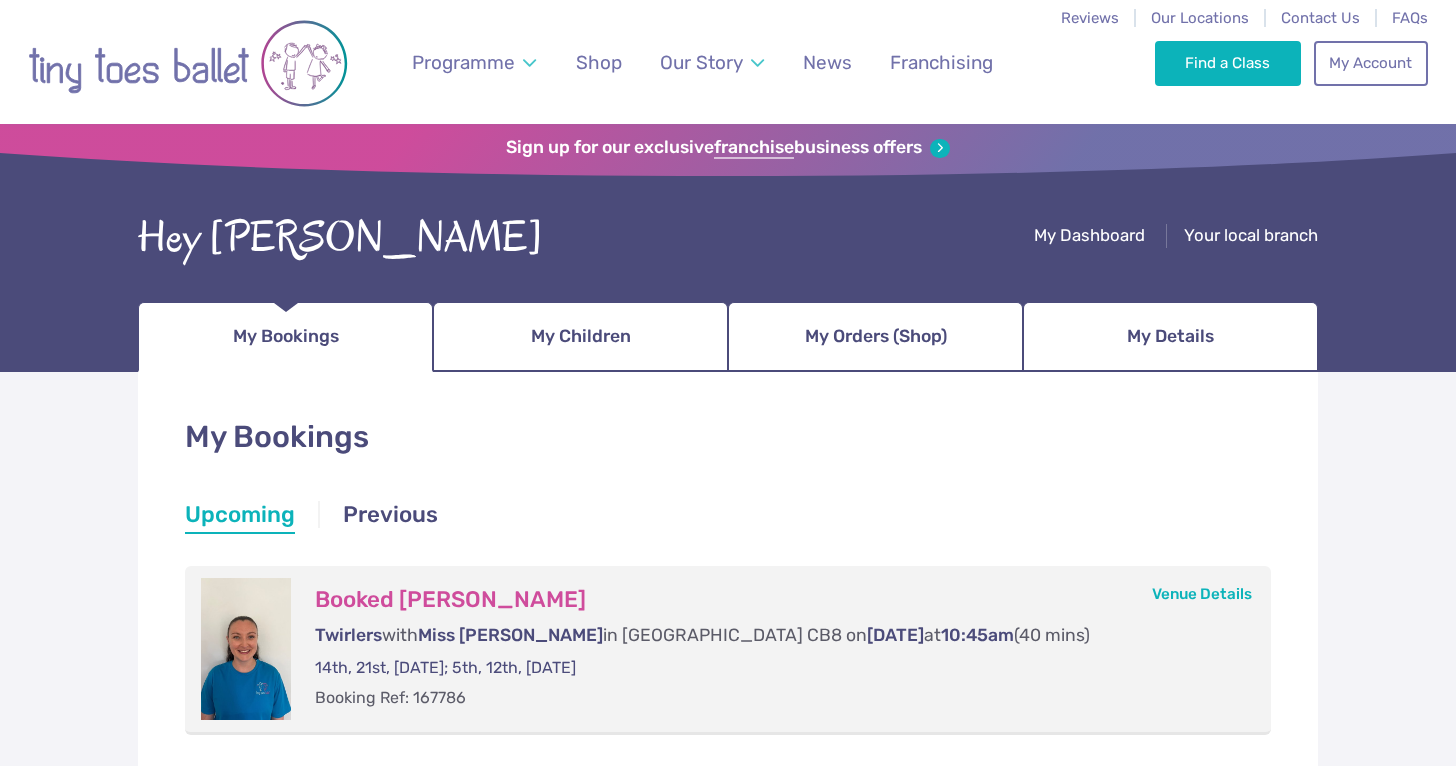 click on "Upcoming" at bounding box center [240, 517] 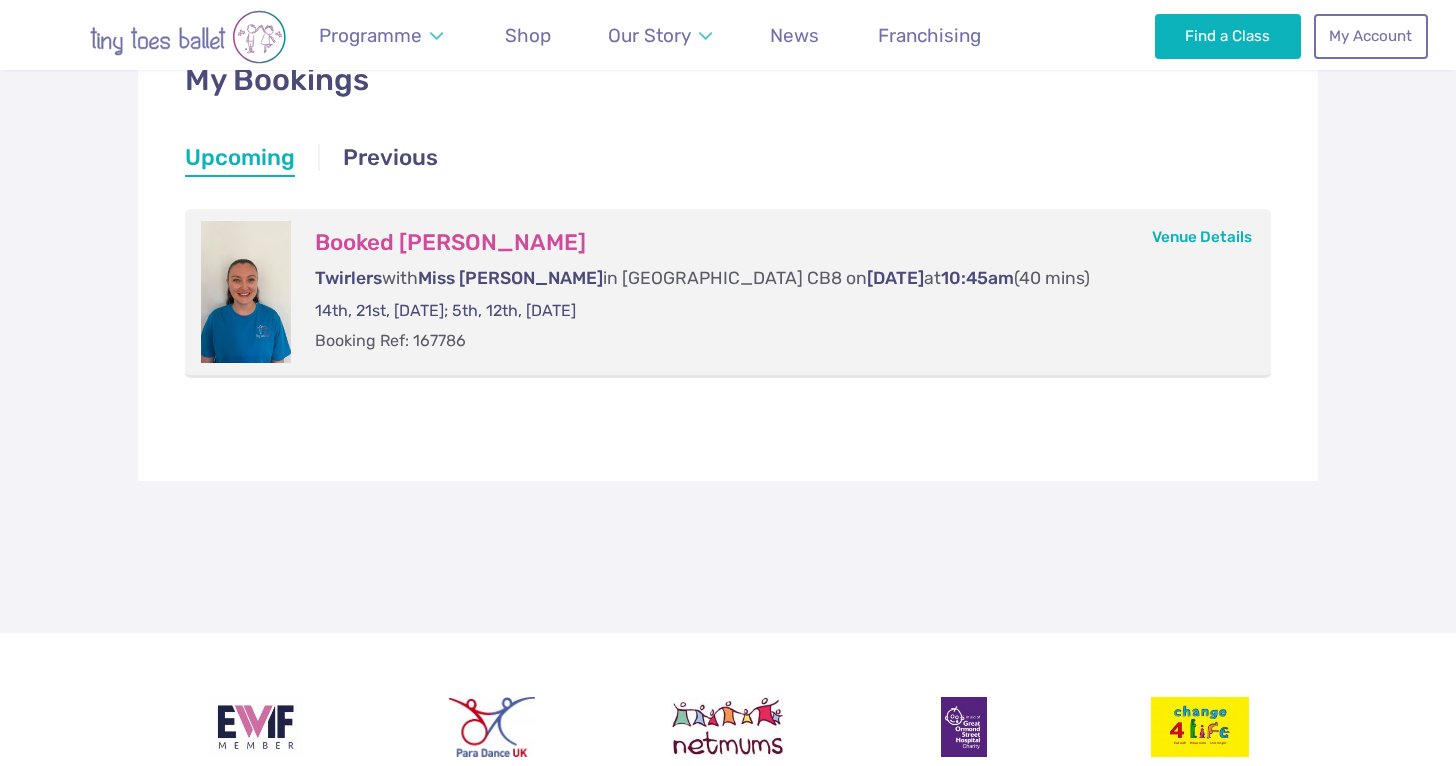 scroll, scrollTop: 459, scrollLeft: 0, axis: vertical 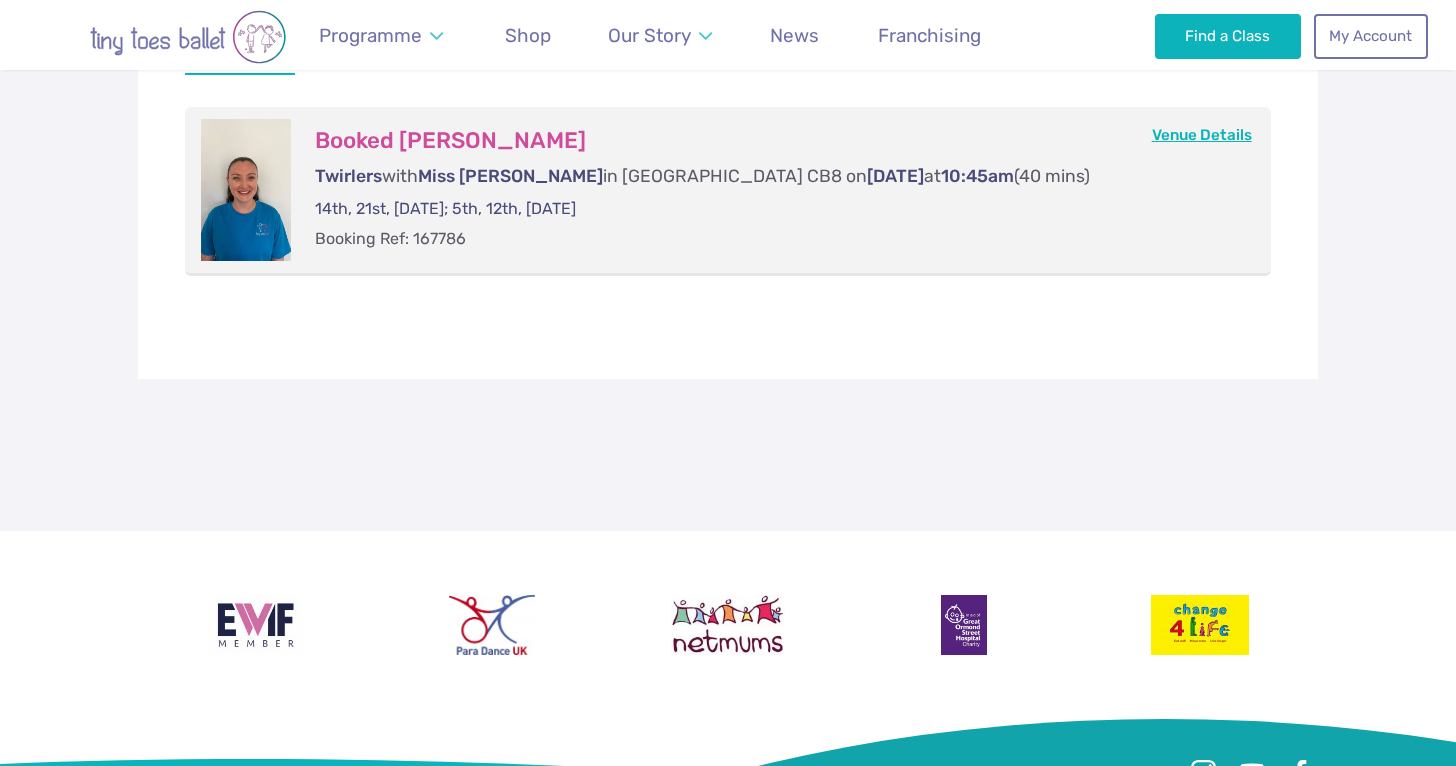click on "Venue Details" at bounding box center (1202, 135) 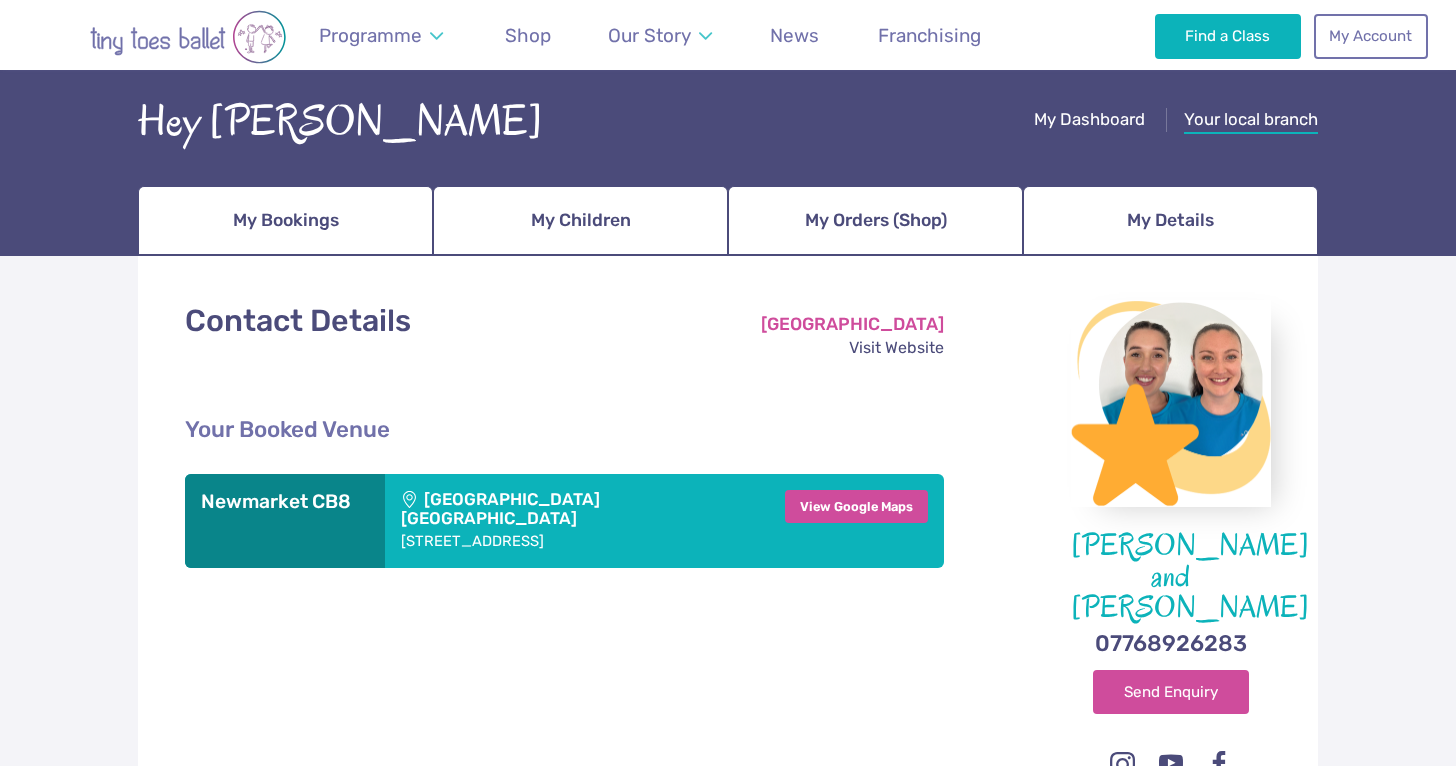 scroll, scrollTop: 110, scrollLeft: 0, axis: vertical 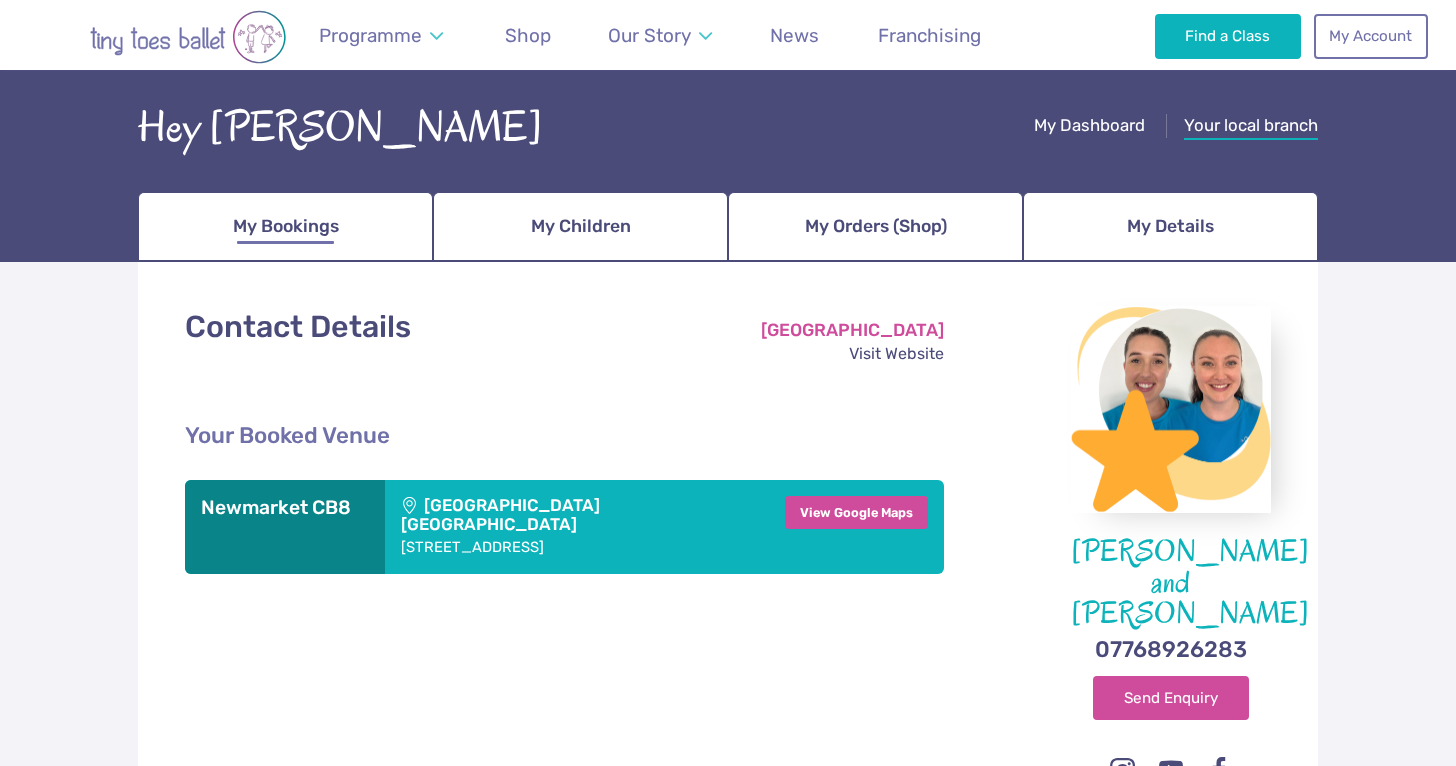 click on "My Bookings" at bounding box center [285, 227] 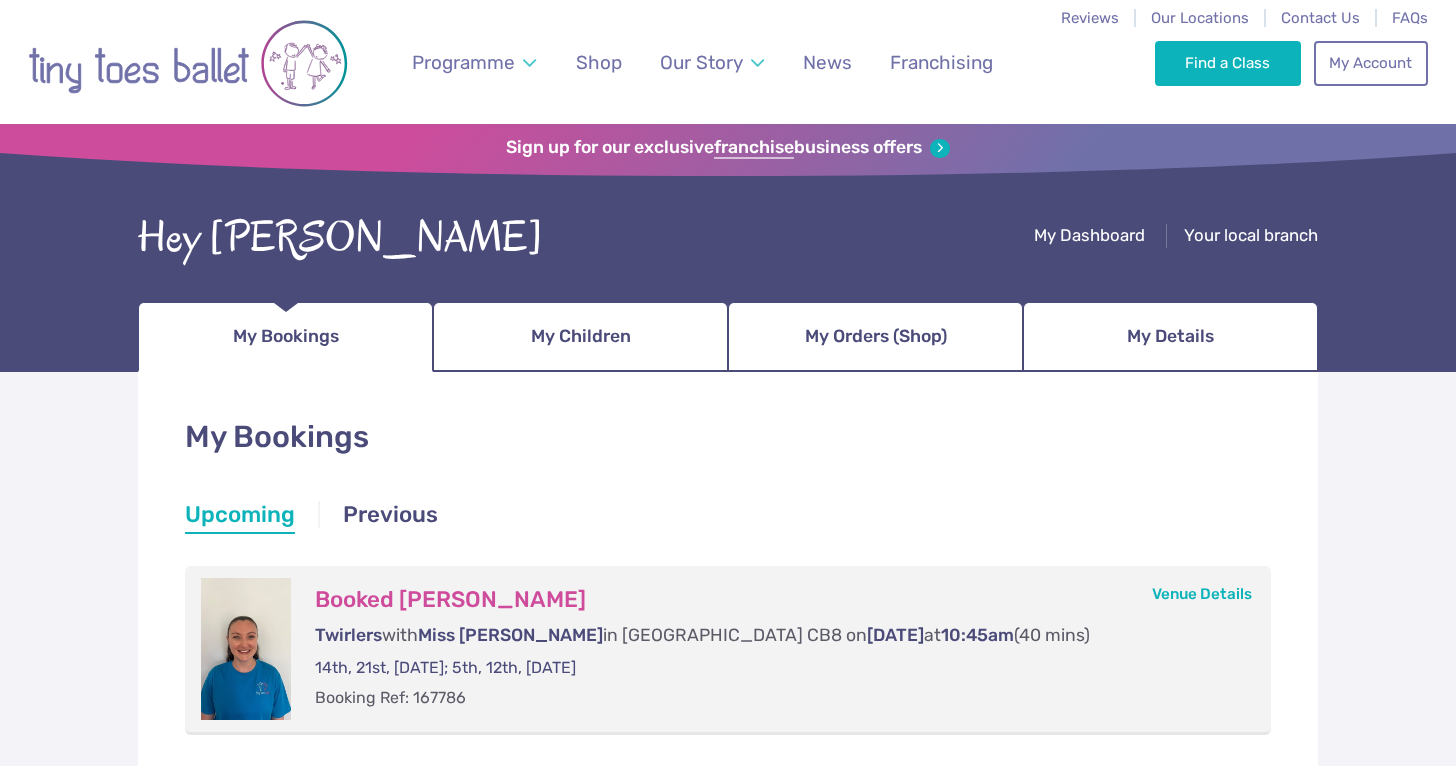 scroll, scrollTop: 0, scrollLeft: 0, axis: both 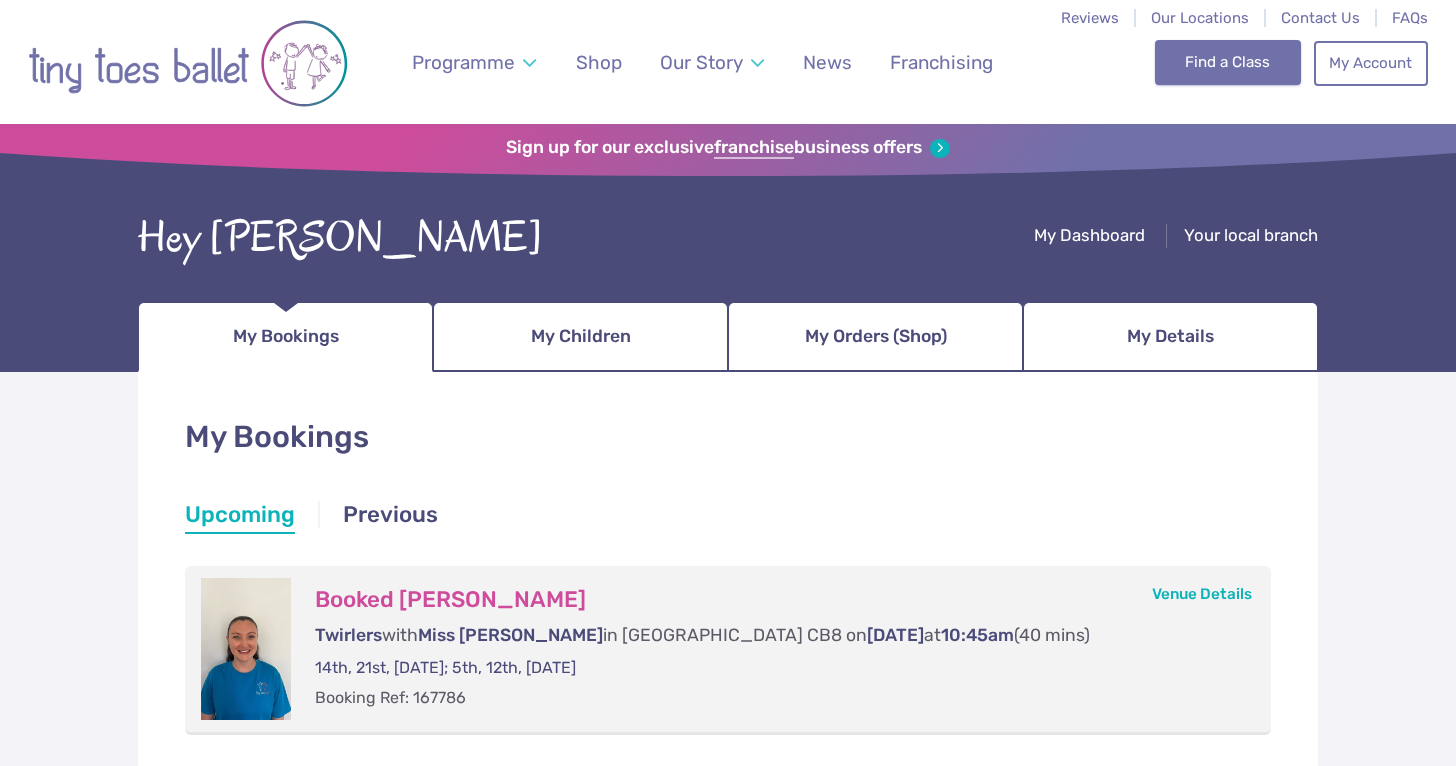 click on "Find a Class" at bounding box center [1228, 62] 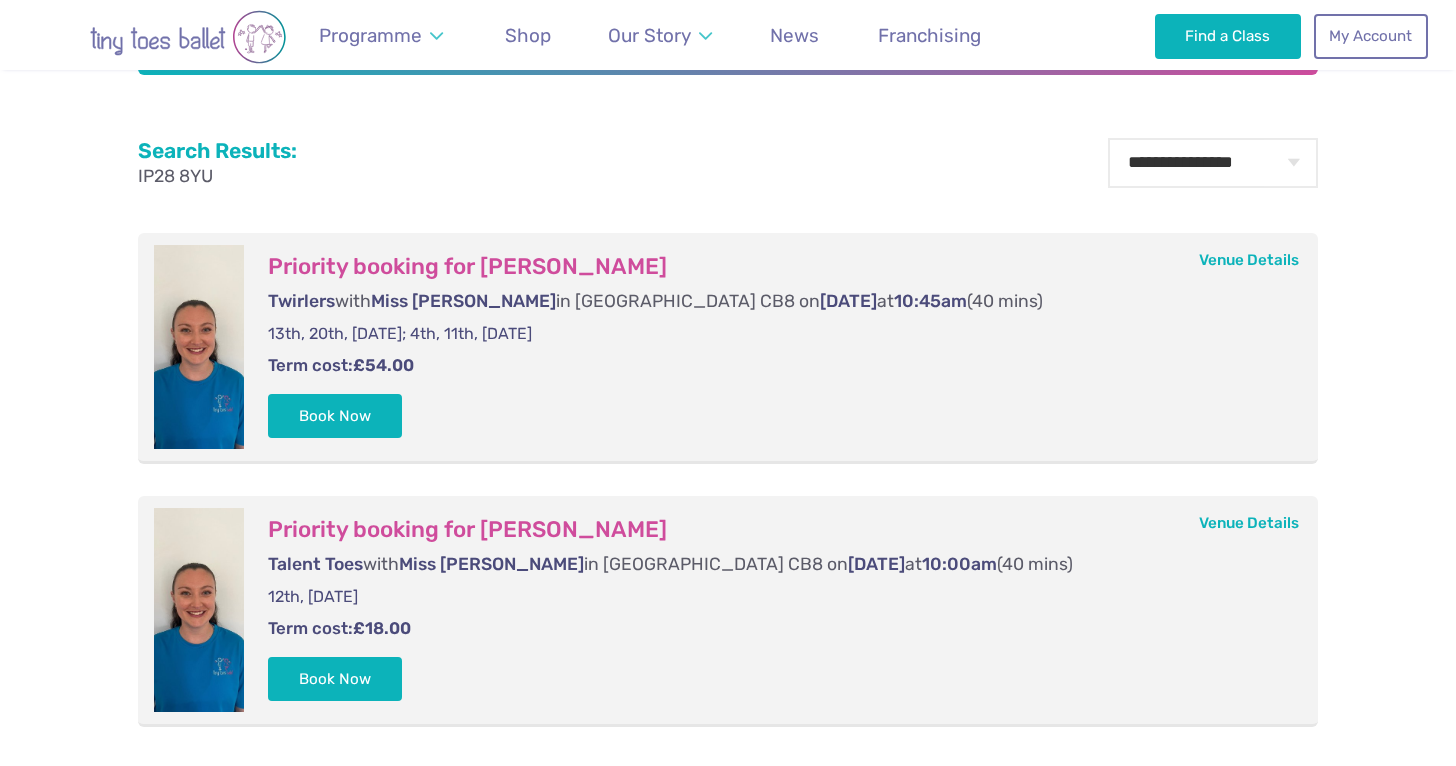 scroll, scrollTop: 692, scrollLeft: 0, axis: vertical 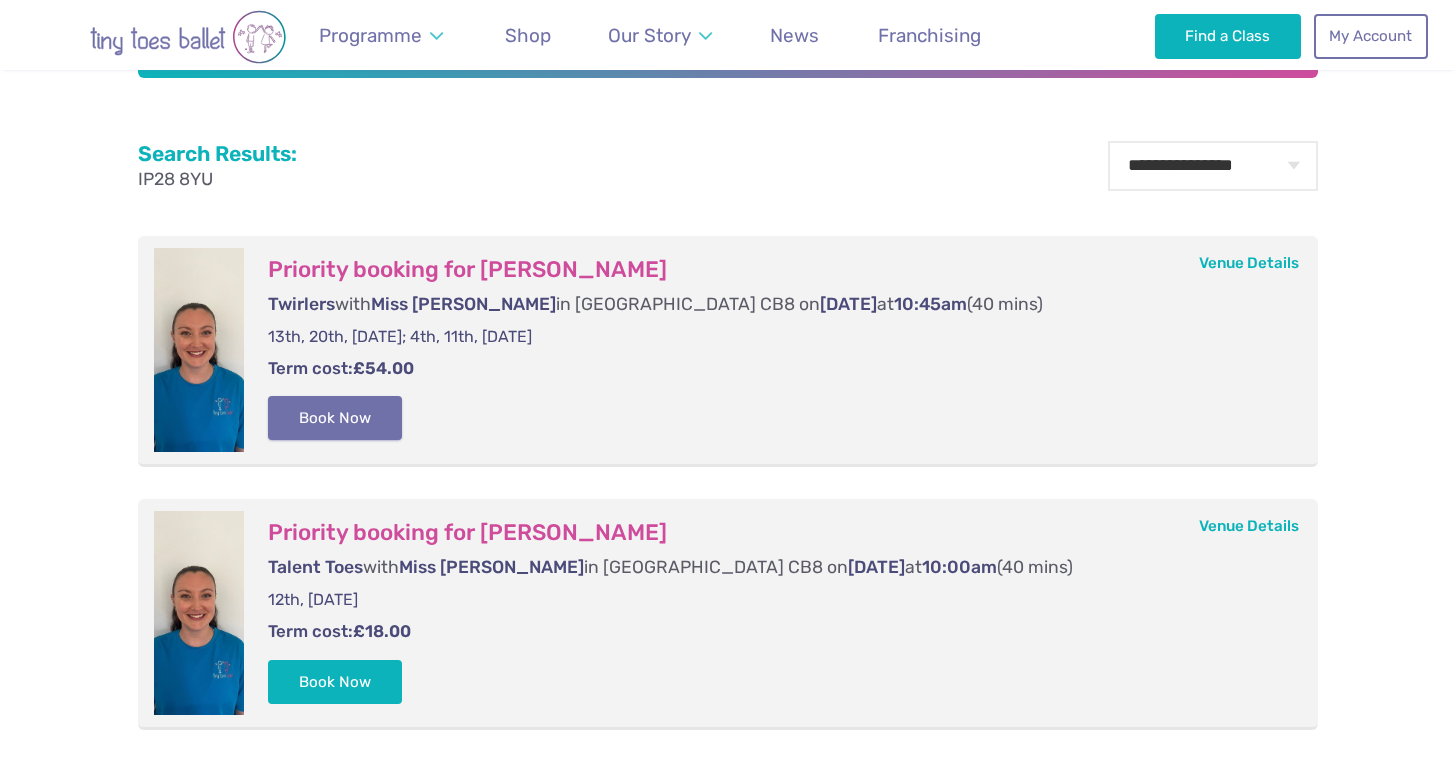 click on "Book Now" at bounding box center [335, 418] 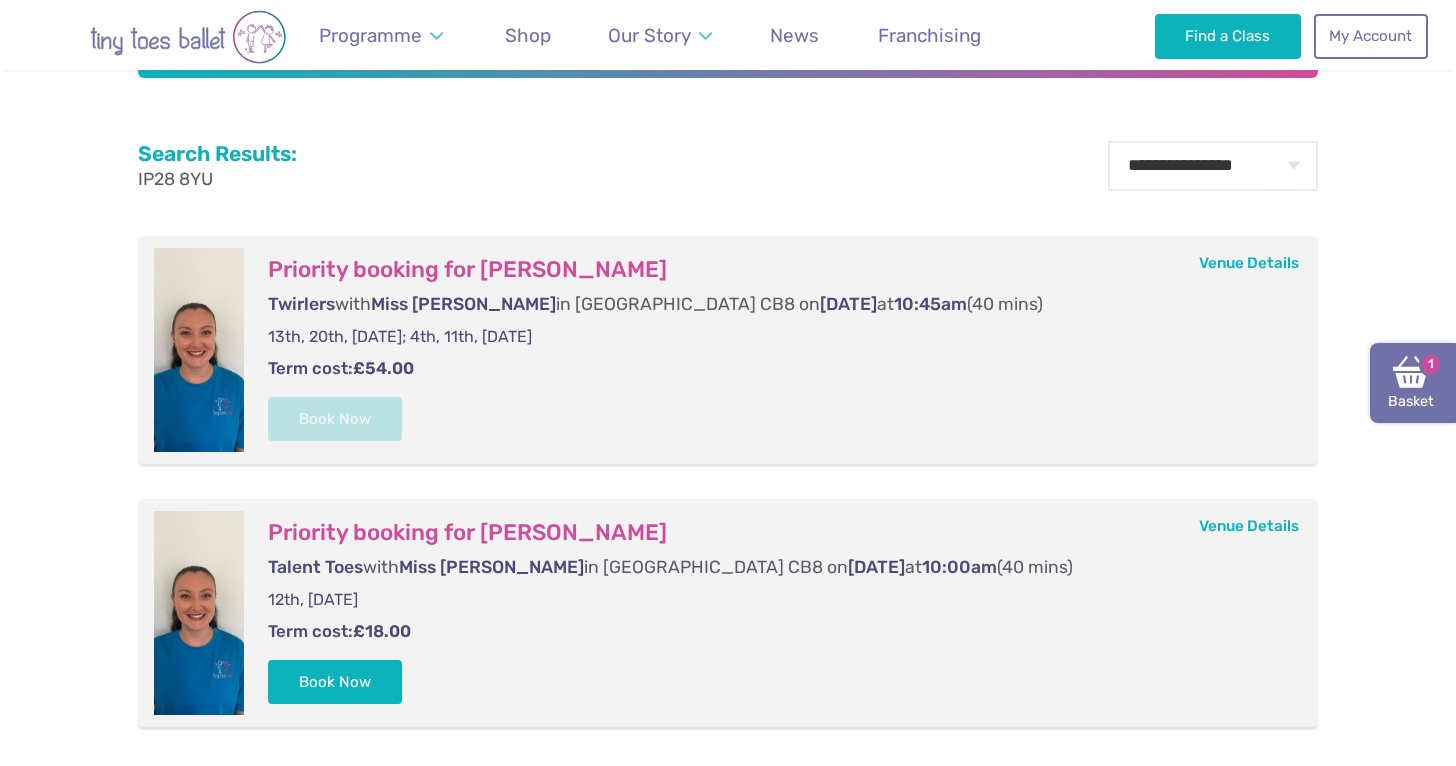 click at bounding box center [1411, 372] 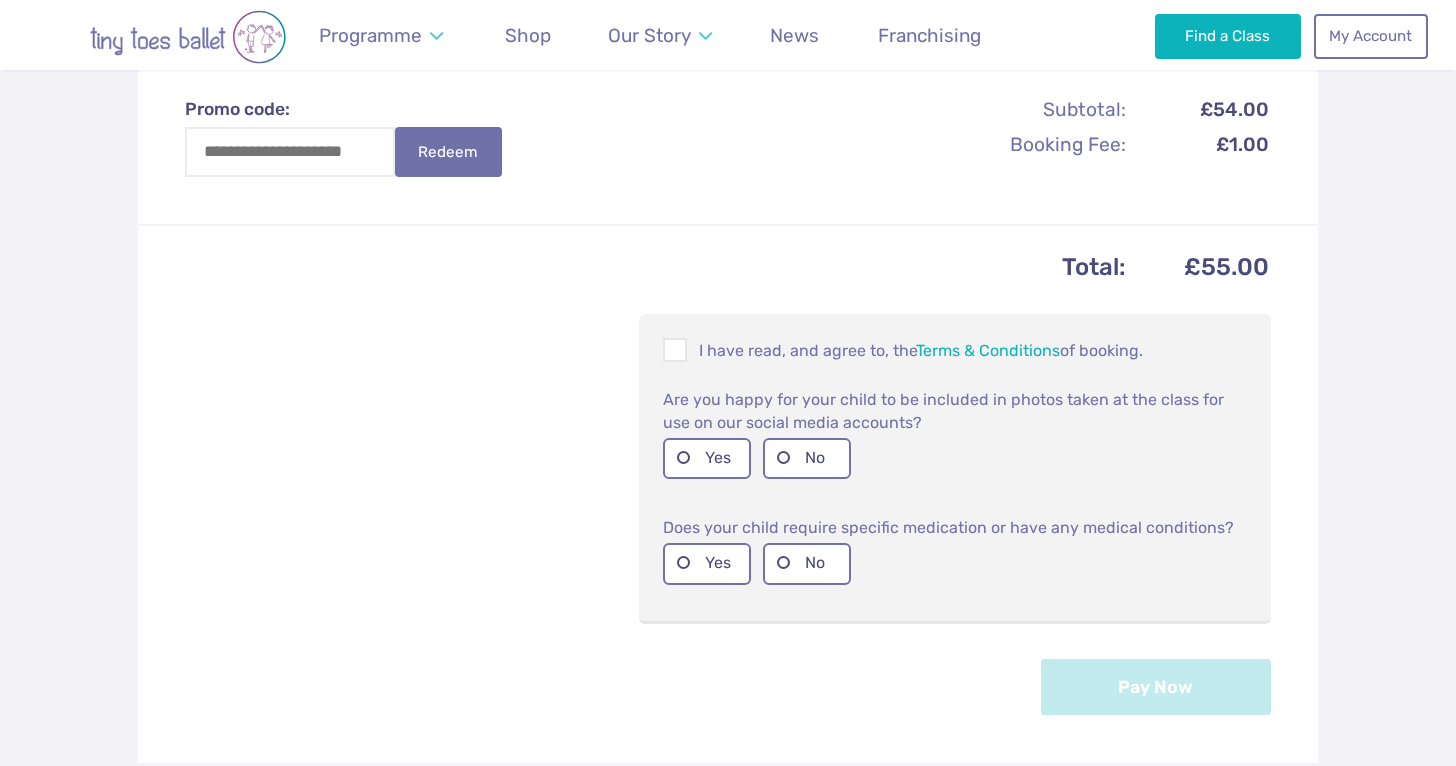 scroll, scrollTop: 688, scrollLeft: 0, axis: vertical 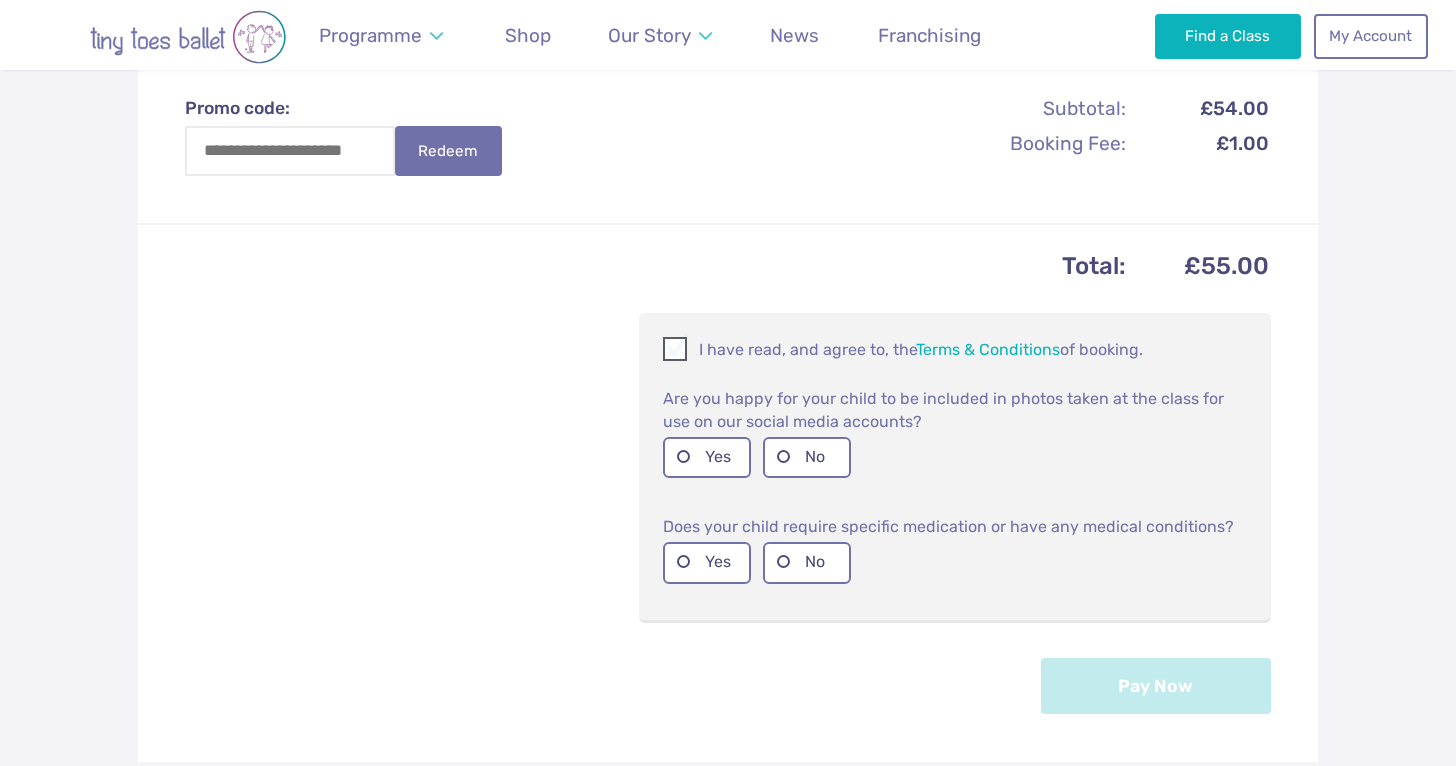 click at bounding box center (676, 352) 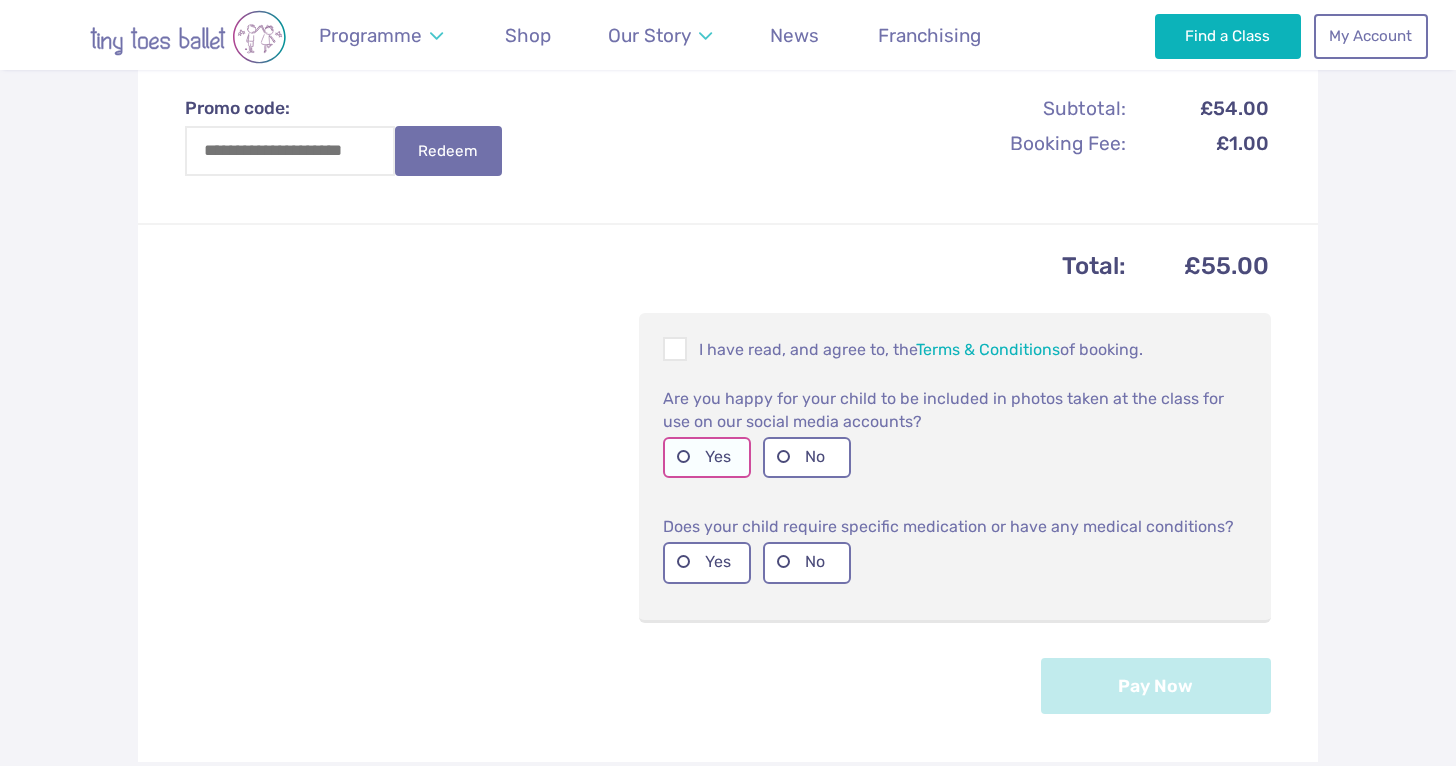 click on "Yes" at bounding box center [707, 457] 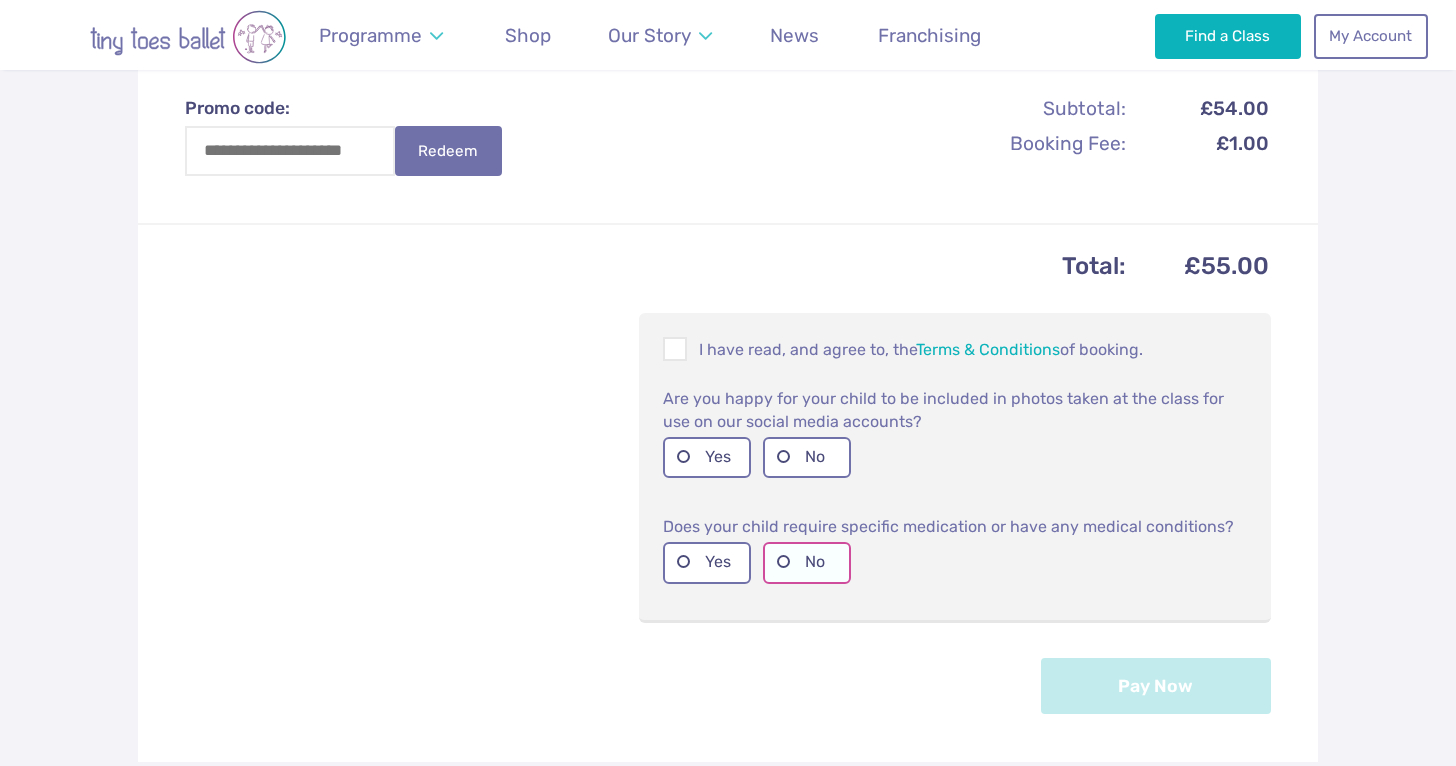 click on "No" at bounding box center (807, 562) 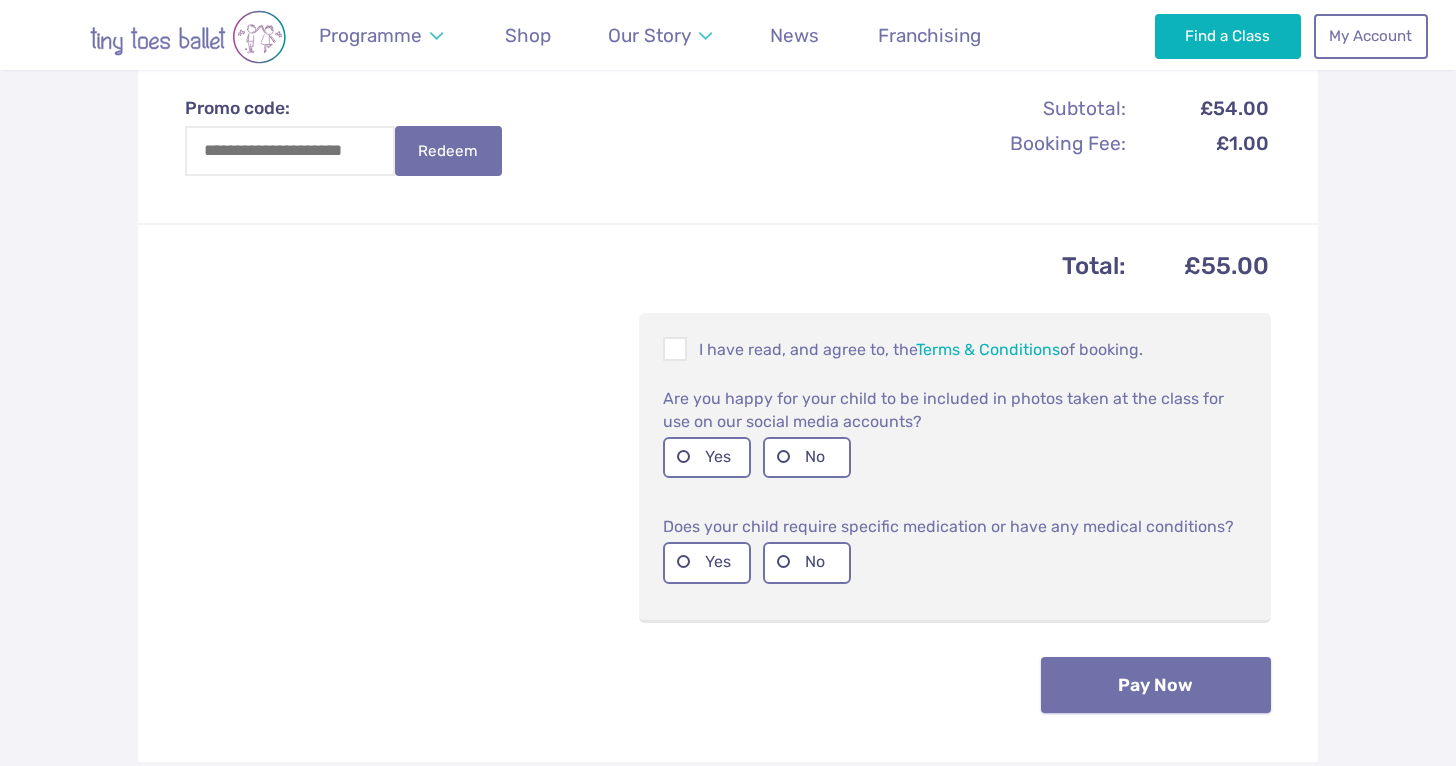 click on "Pay Now" at bounding box center [1156, 685] 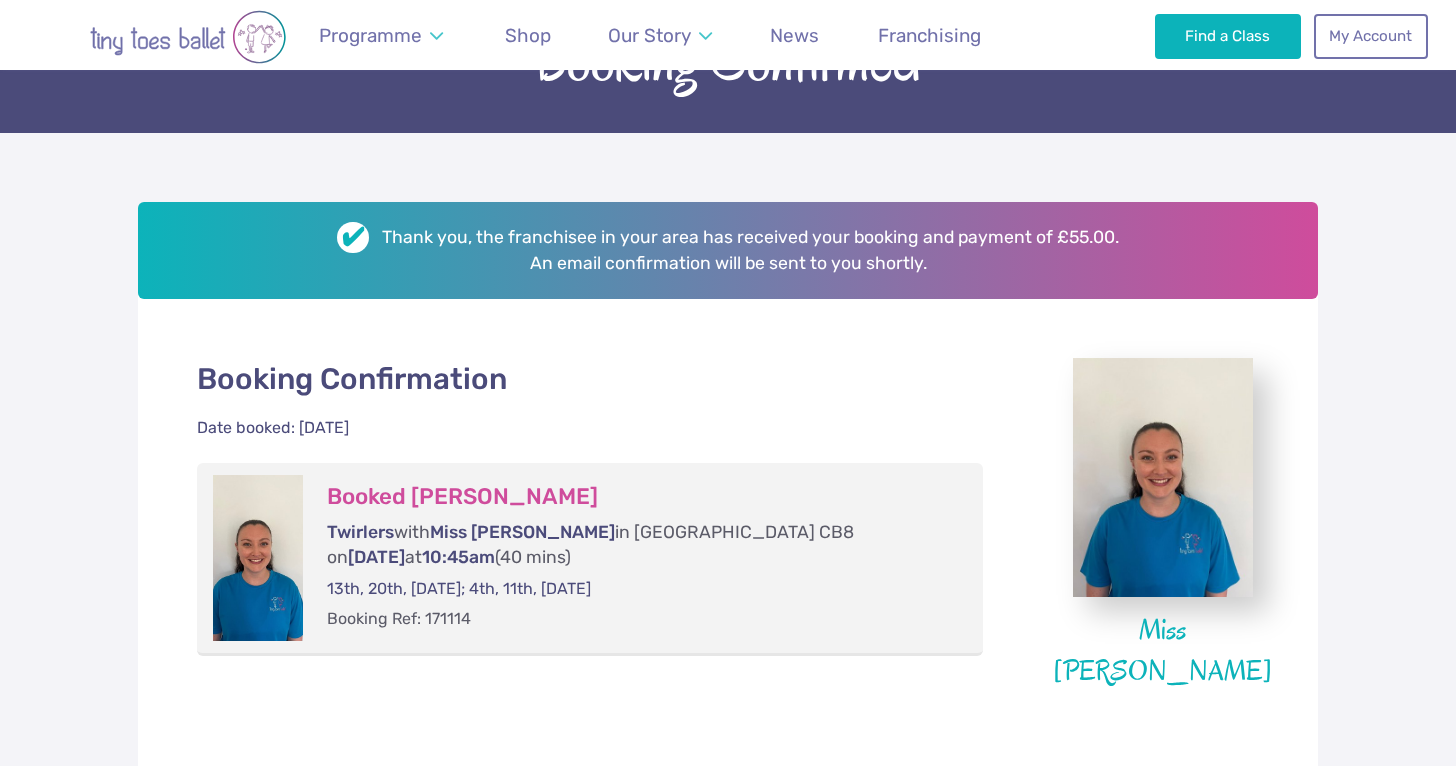 scroll, scrollTop: 187, scrollLeft: 0, axis: vertical 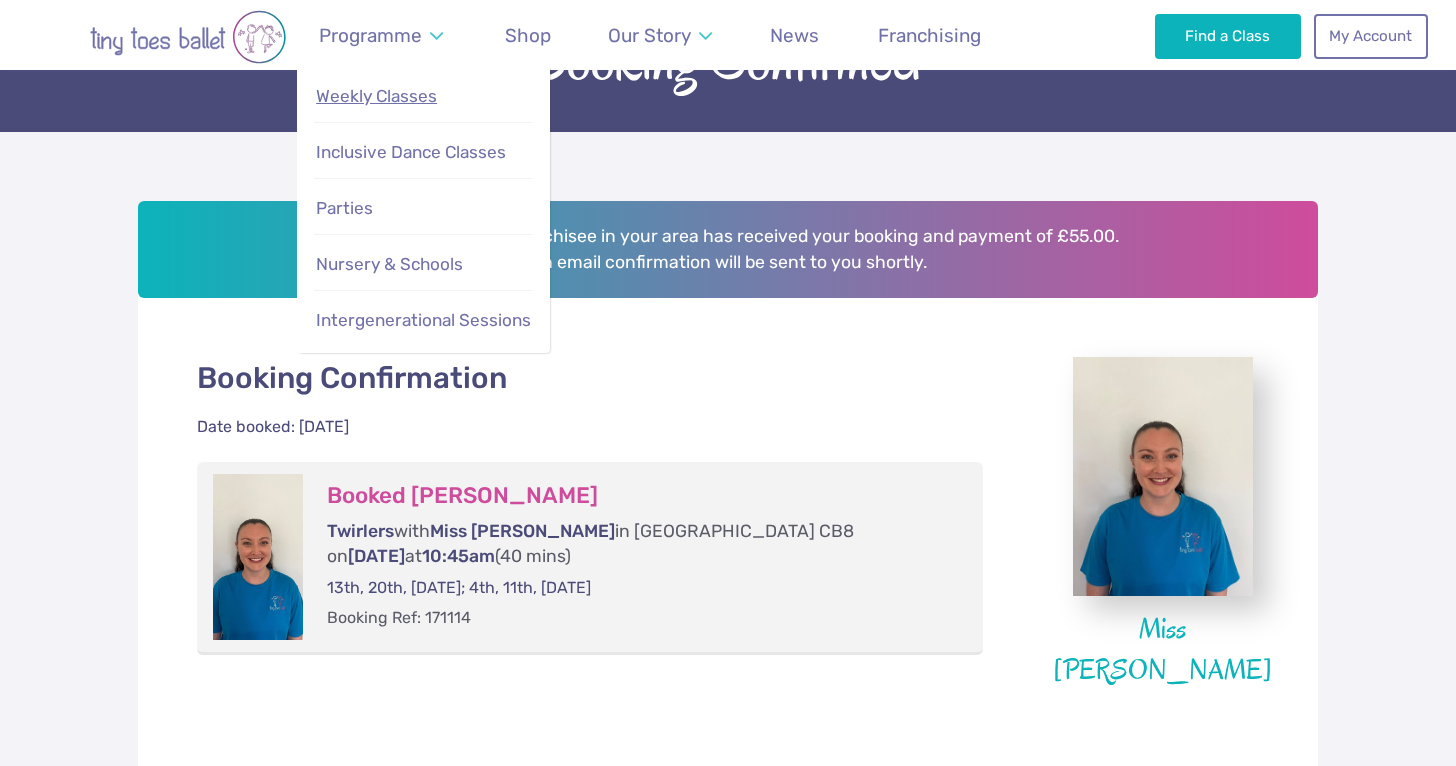 click on "Weekly Classes" at bounding box center [376, 96] 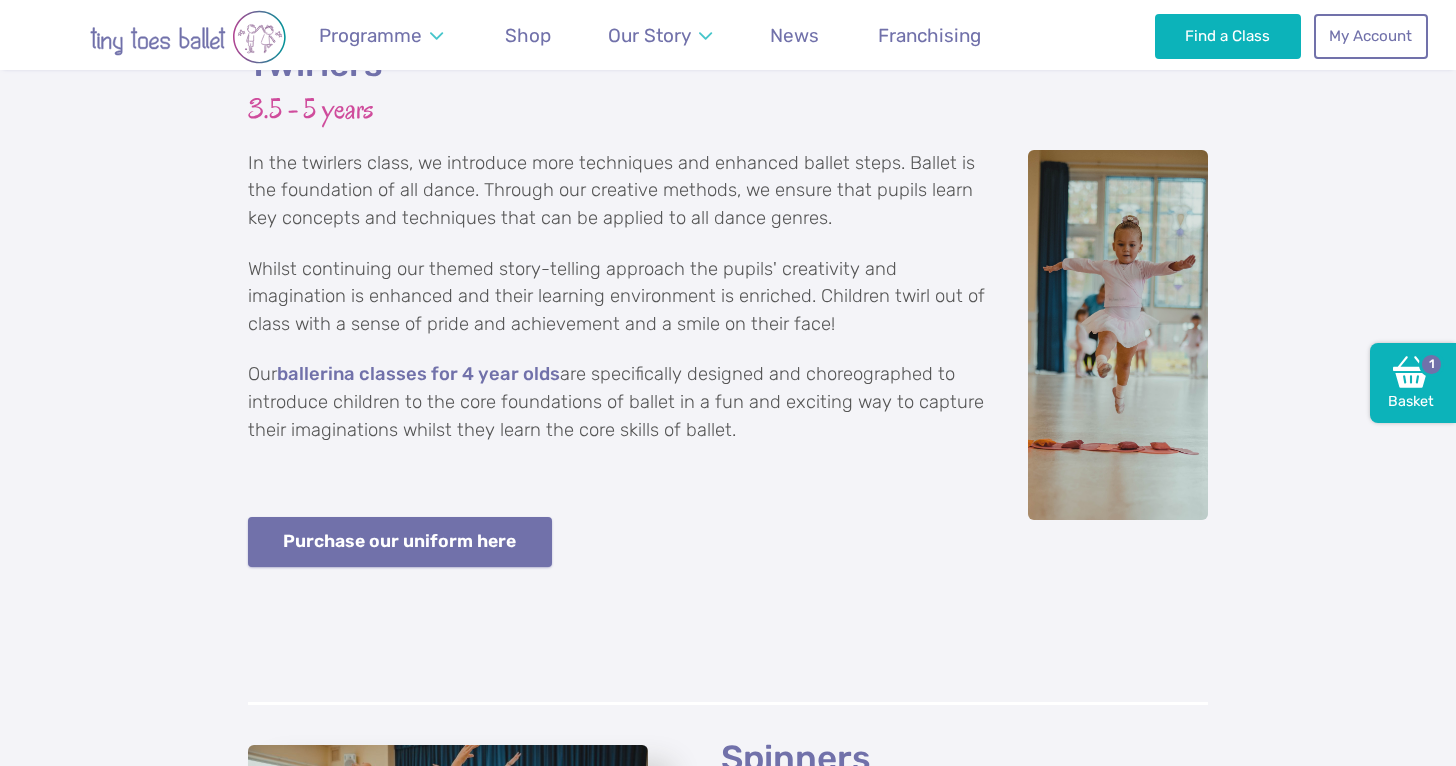 scroll, scrollTop: 3640, scrollLeft: 0, axis: vertical 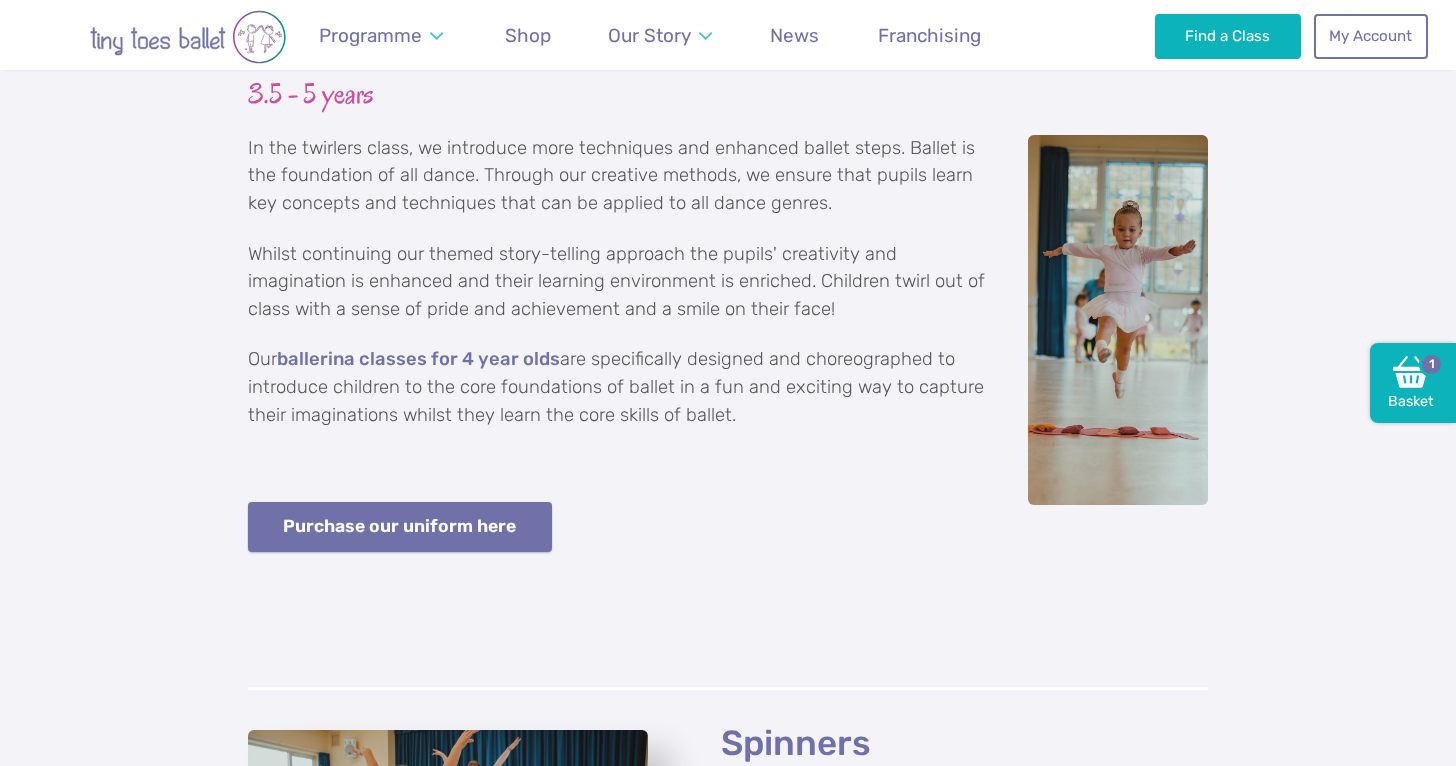 click on "Purchase our uniform here" at bounding box center [400, 527] 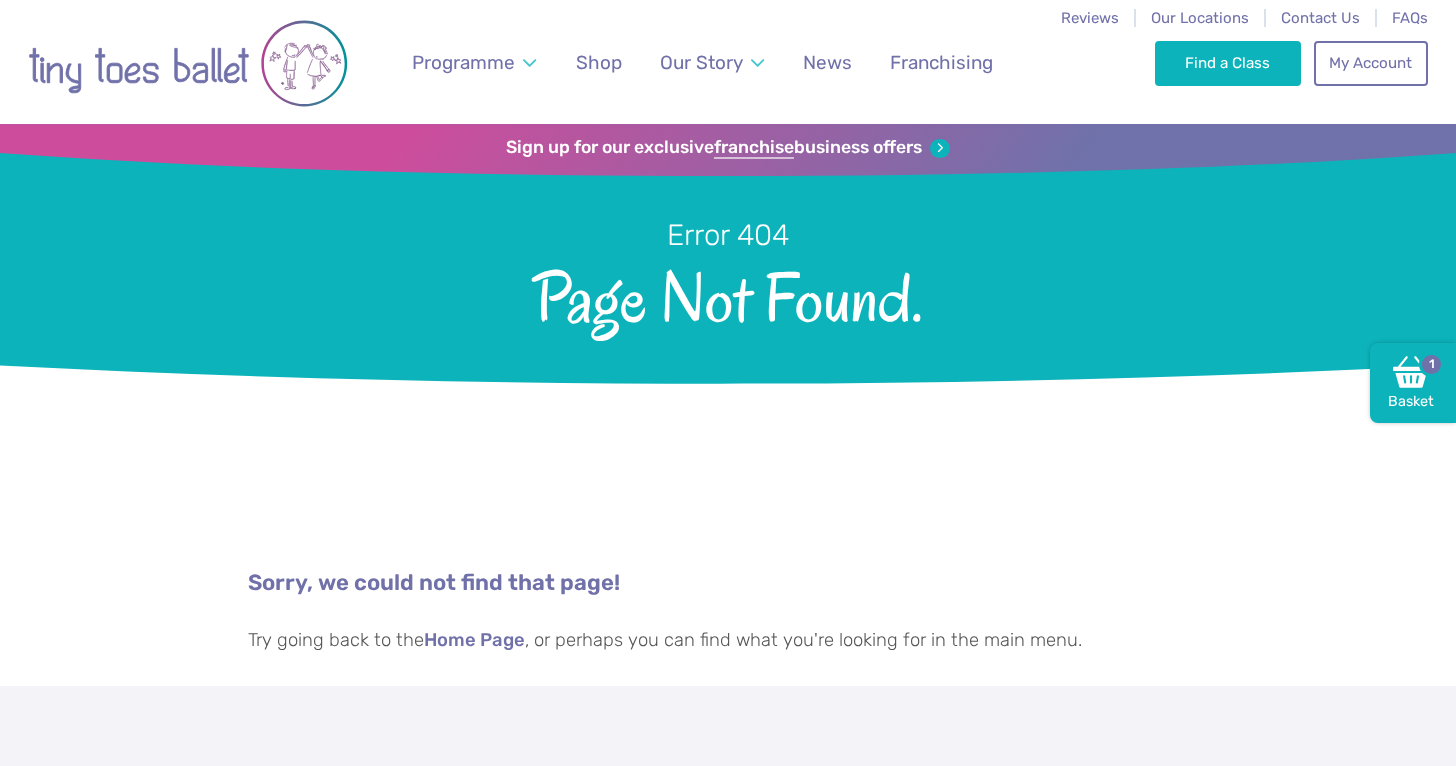 scroll, scrollTop: 0, scrollLeft: 0, axis: both 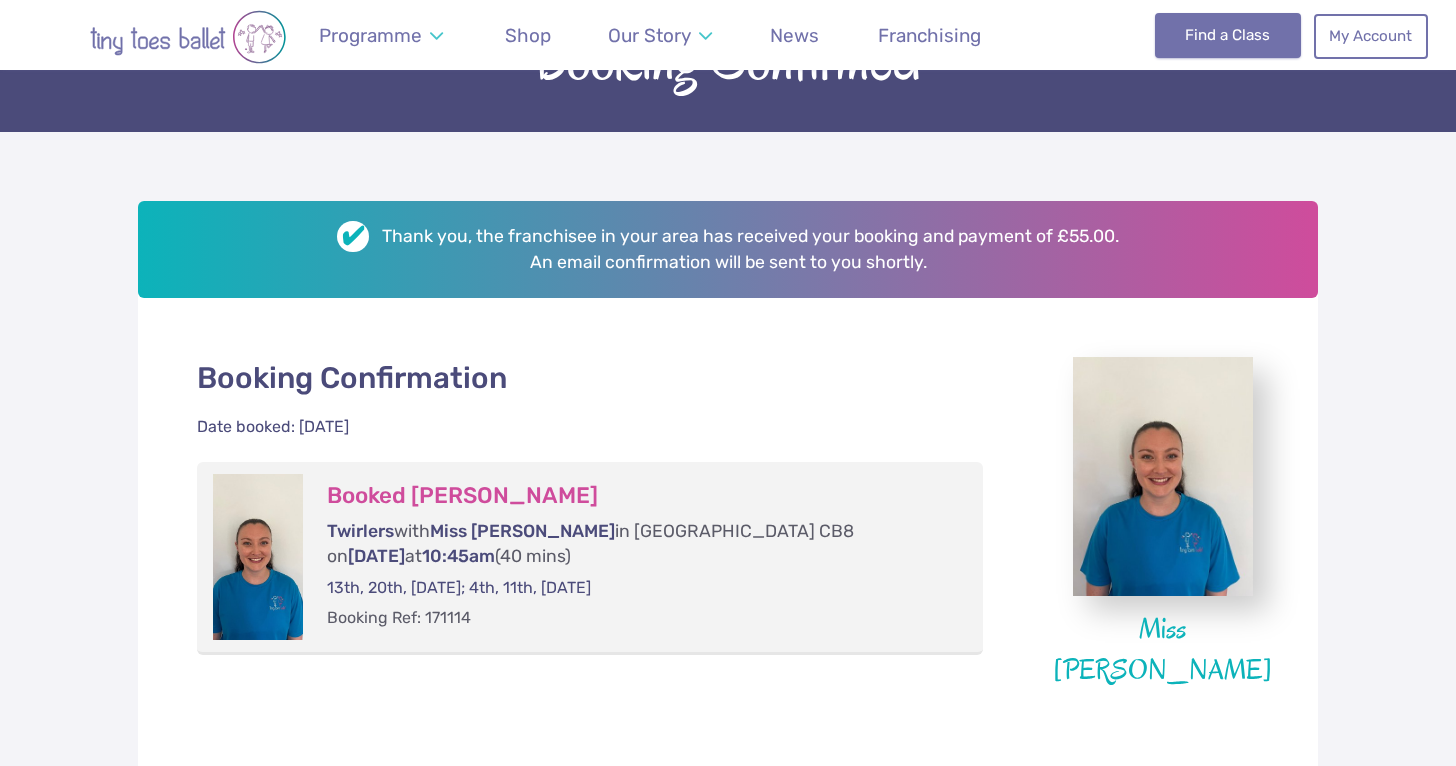 click on "Find a Class" at bounding box center [1228, 35] 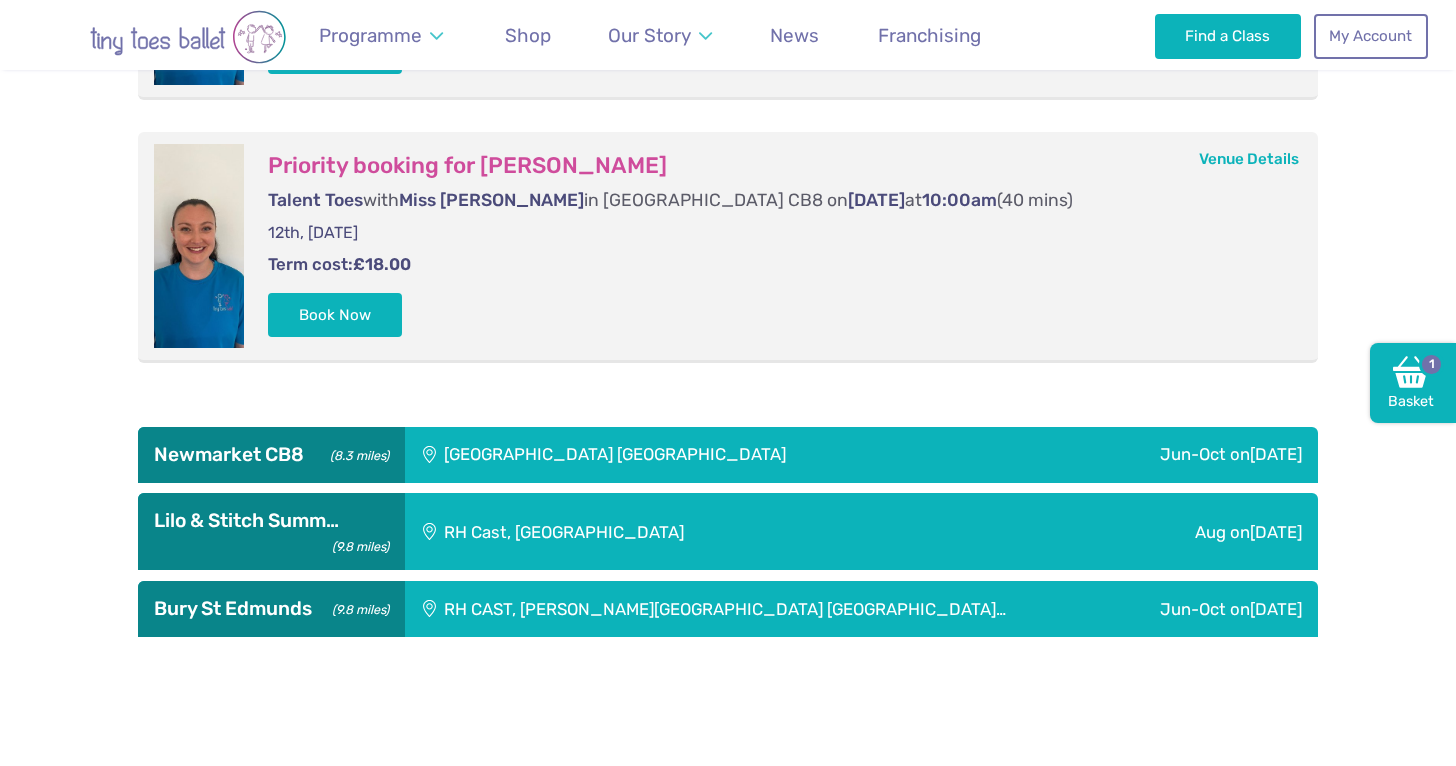 scroll, scrollTop: 1057, scrollLeft: 0, axis: vertical 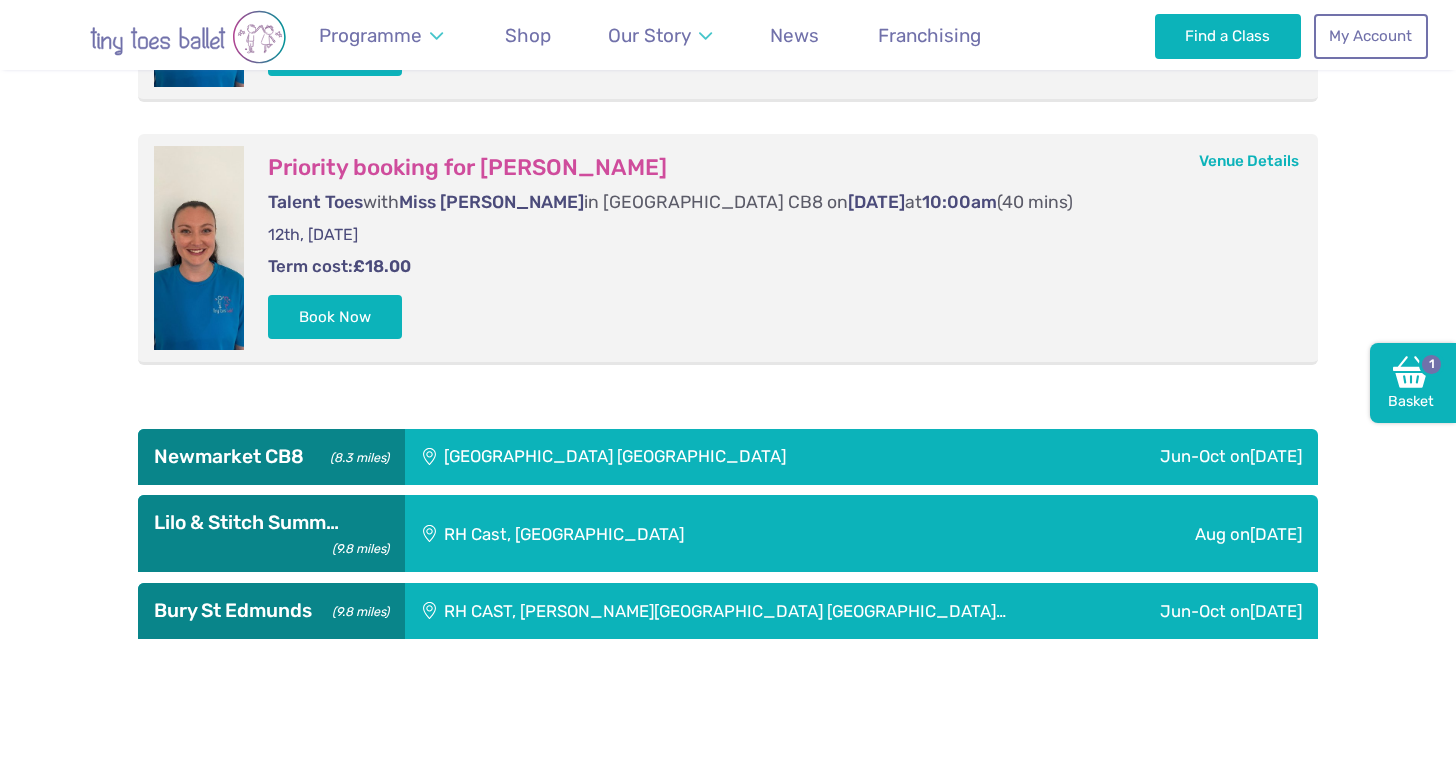 click on "RH Cast, [GEOGRAPHIC_DATA]" at bounding box center (715, 533) 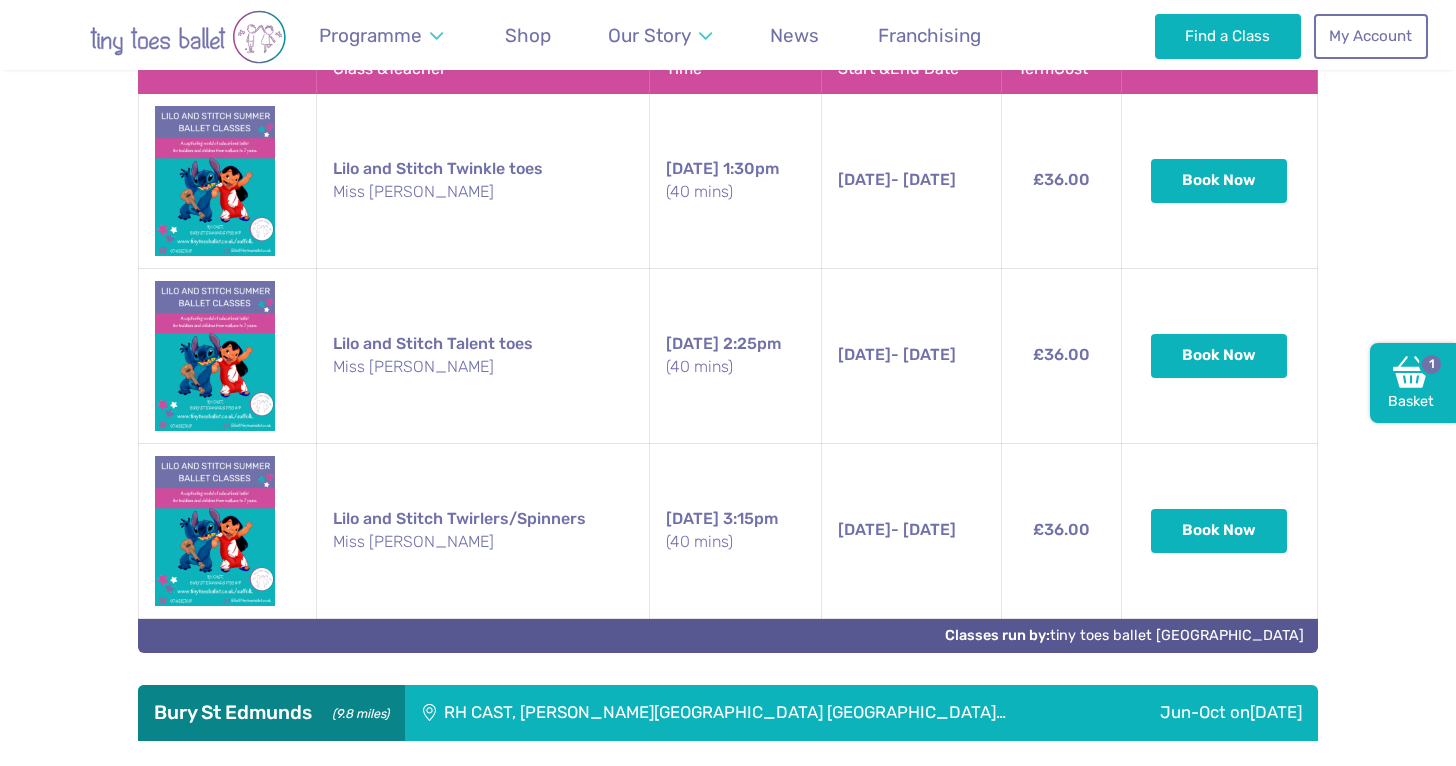 scroll, scrollTop: 1677, scrollLeft: 0, axis: vertical 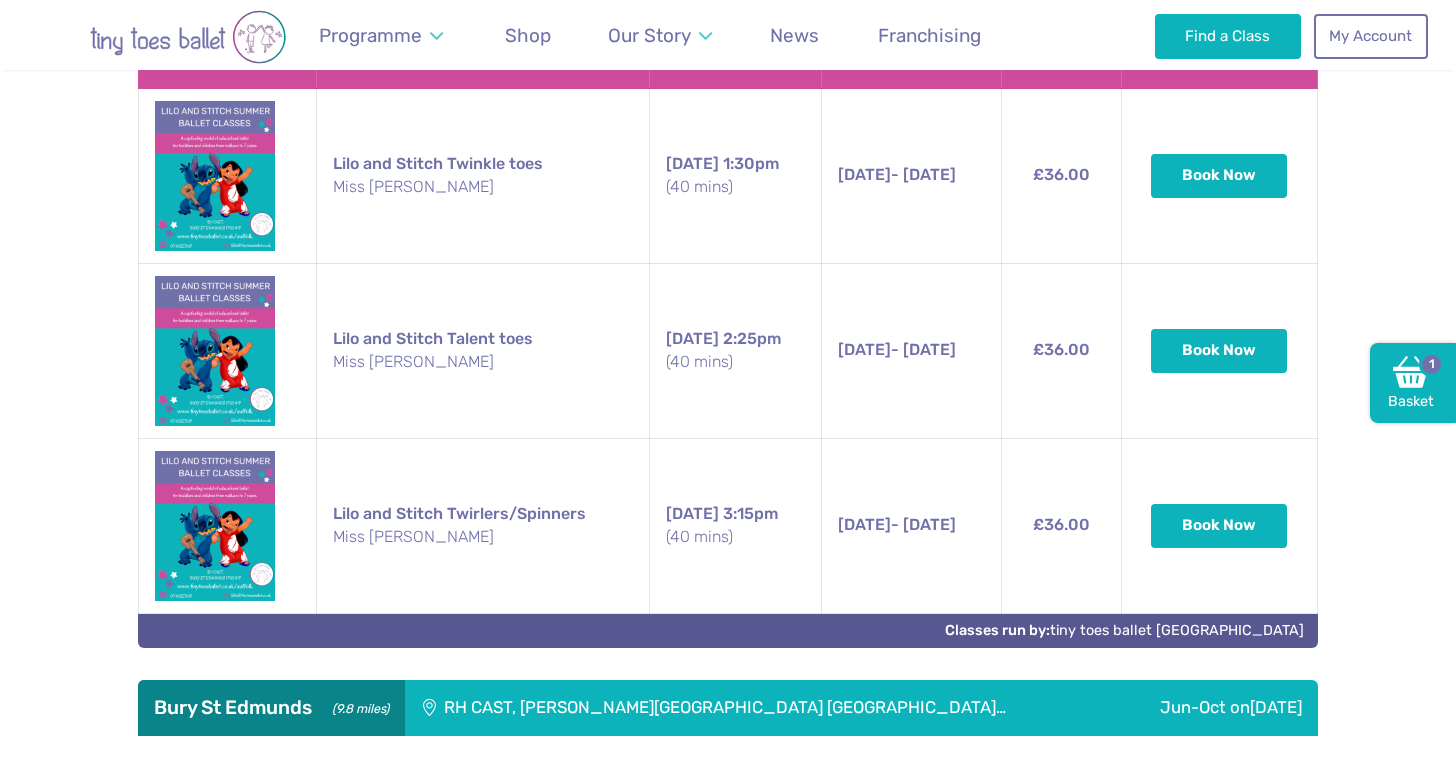click at bounding box center (215, 526) 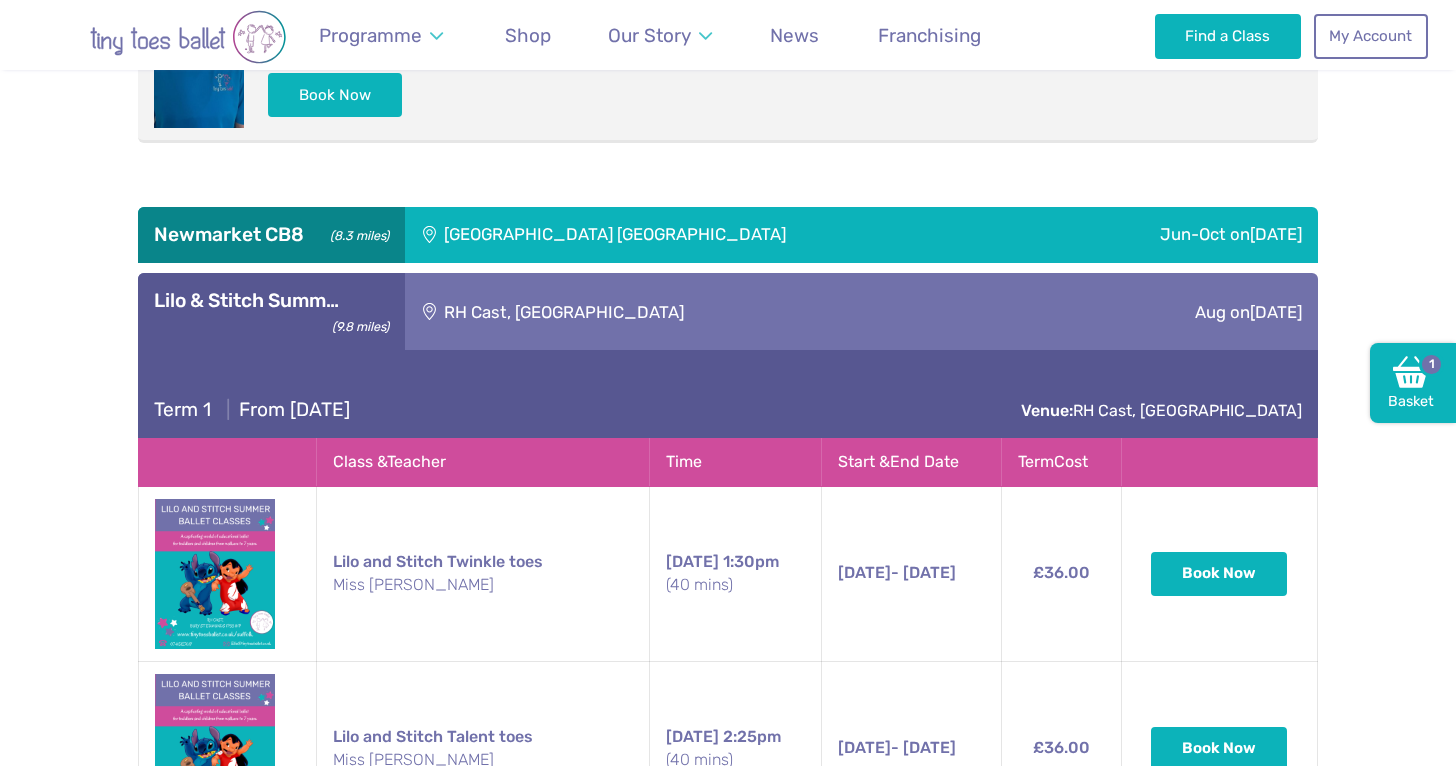 scroll, scrollTop: 1220, scrollLeft: 0, axis: vertical 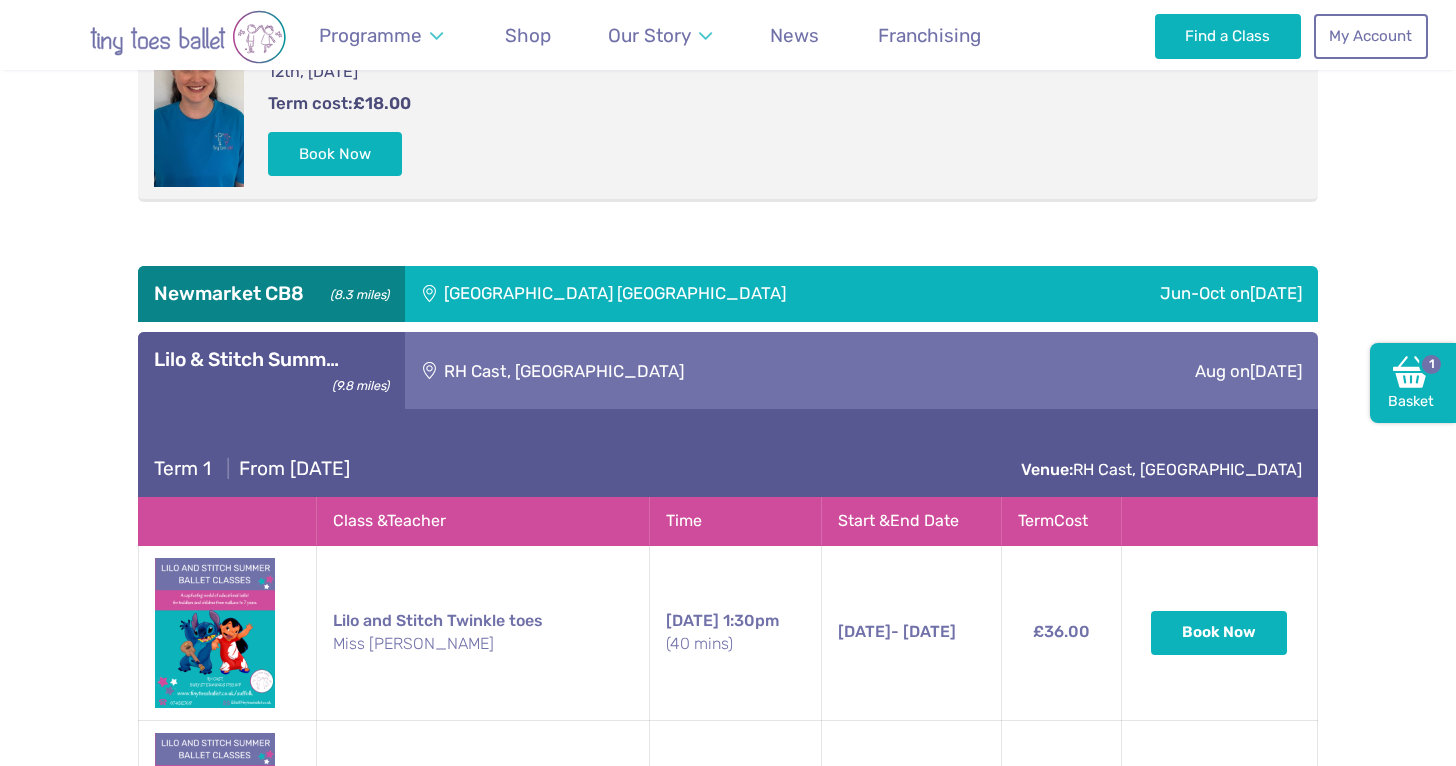 click on "RH Cast, [GEOGRAPHIC_DATA]" at bounding box center (715, 370) 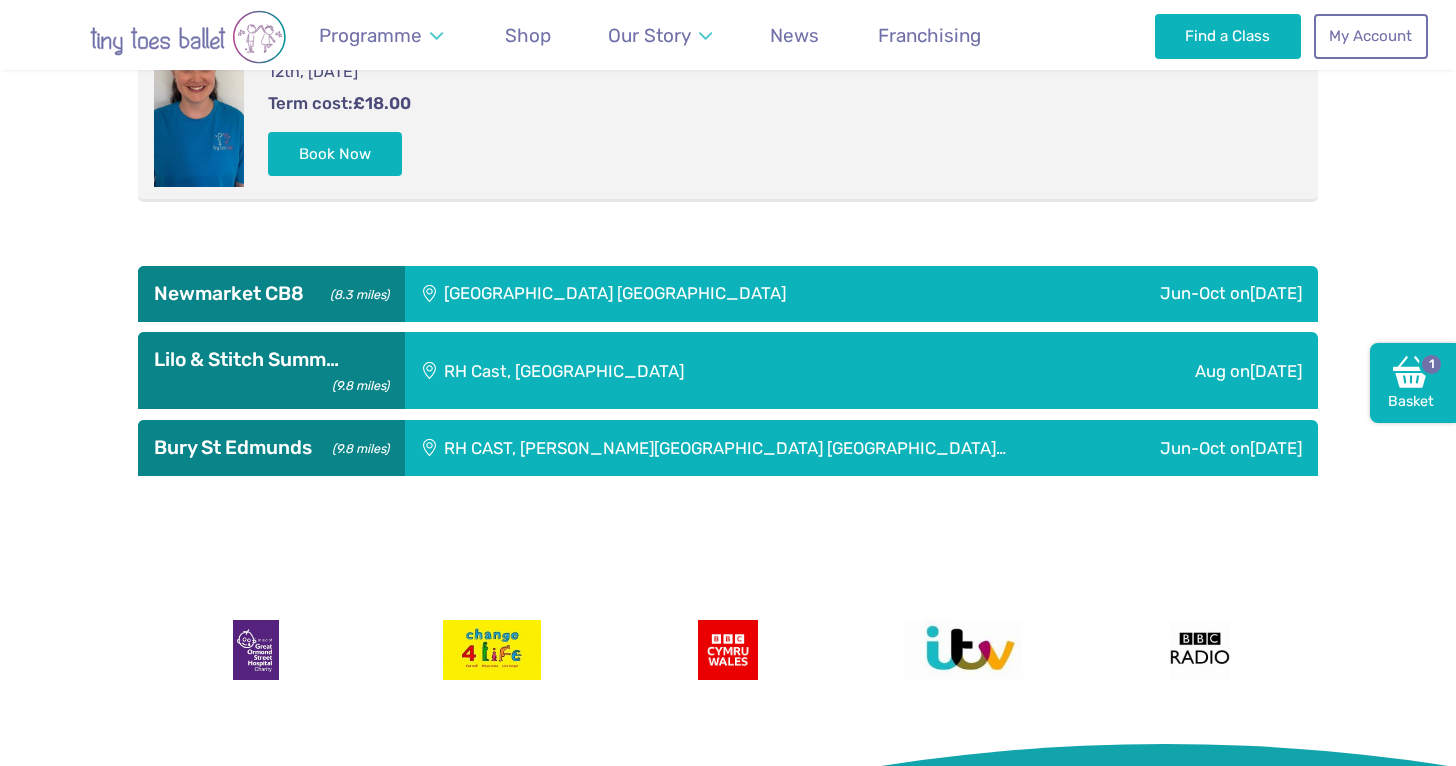 click on "[GEOGRAPHIC_DATA] [GEOGRAPHIC_DATA]" at bounding box center [722, 294] 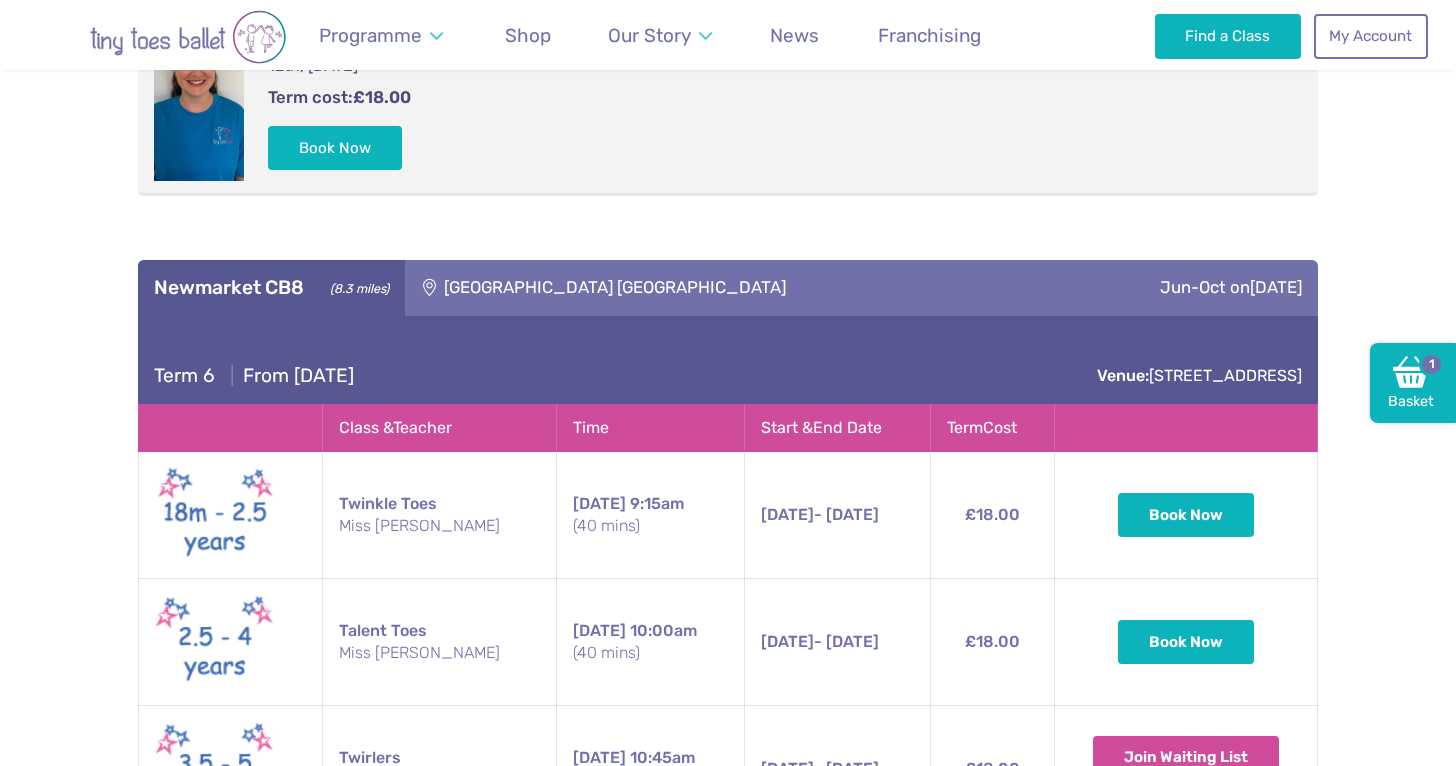 scroll, scrollTop: 1195, scrollLeft: 0, axis: vertical 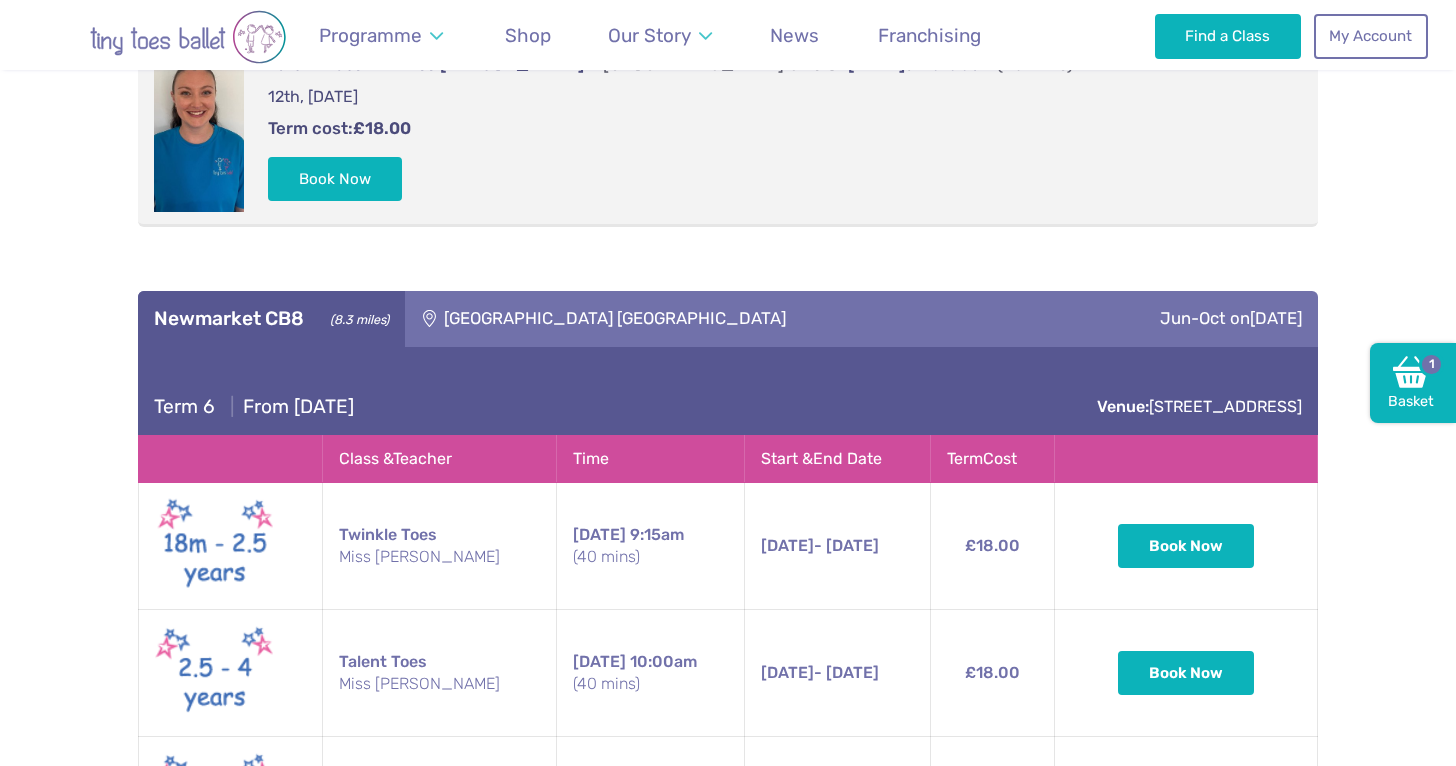 click on "[GEOGRAPHIC_DATA] [GEOGRAPHIC_DATA]" at bounding box center [722, 319] 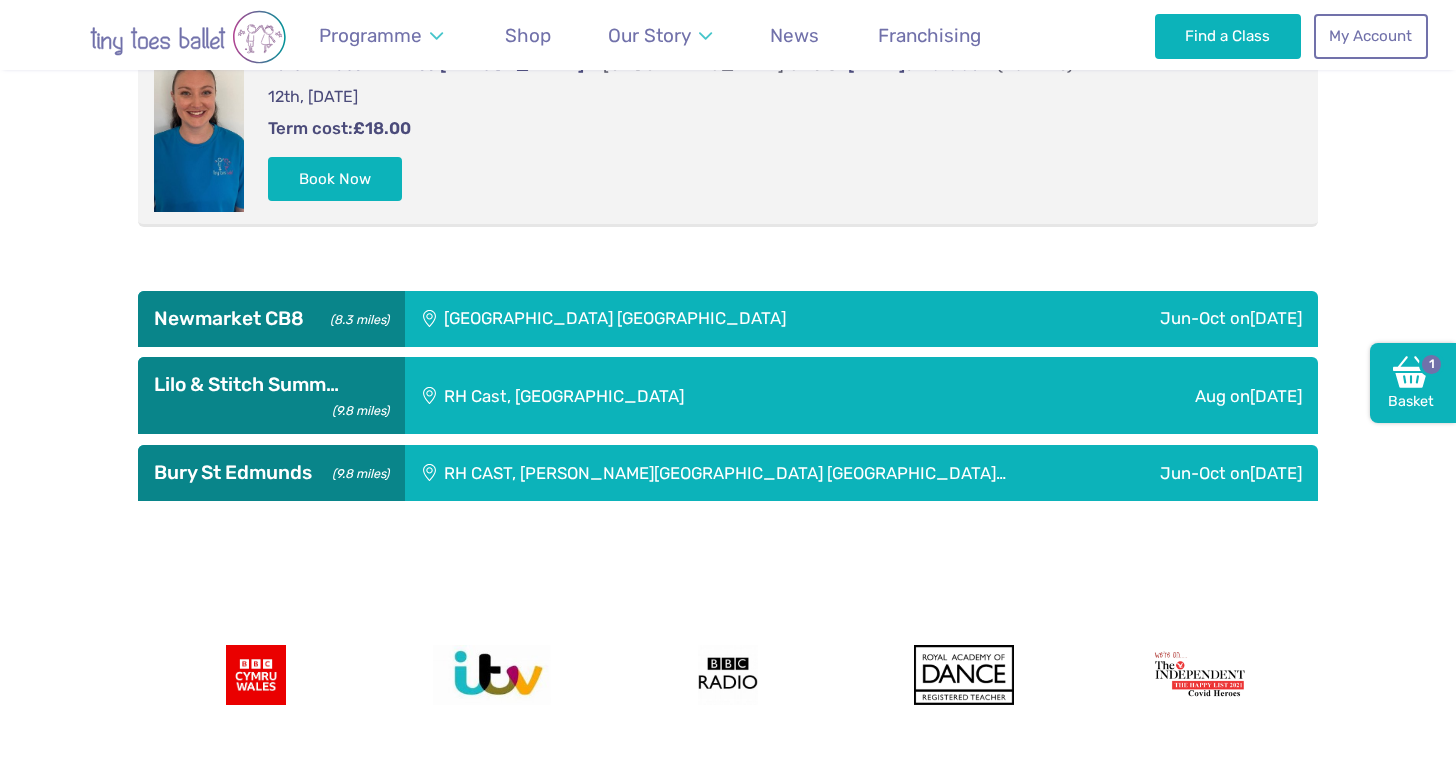 click on "[GEOGRAPHIC_DATA] [GEOGRAPHIC_DATA]" at bounding box center [722, 319] 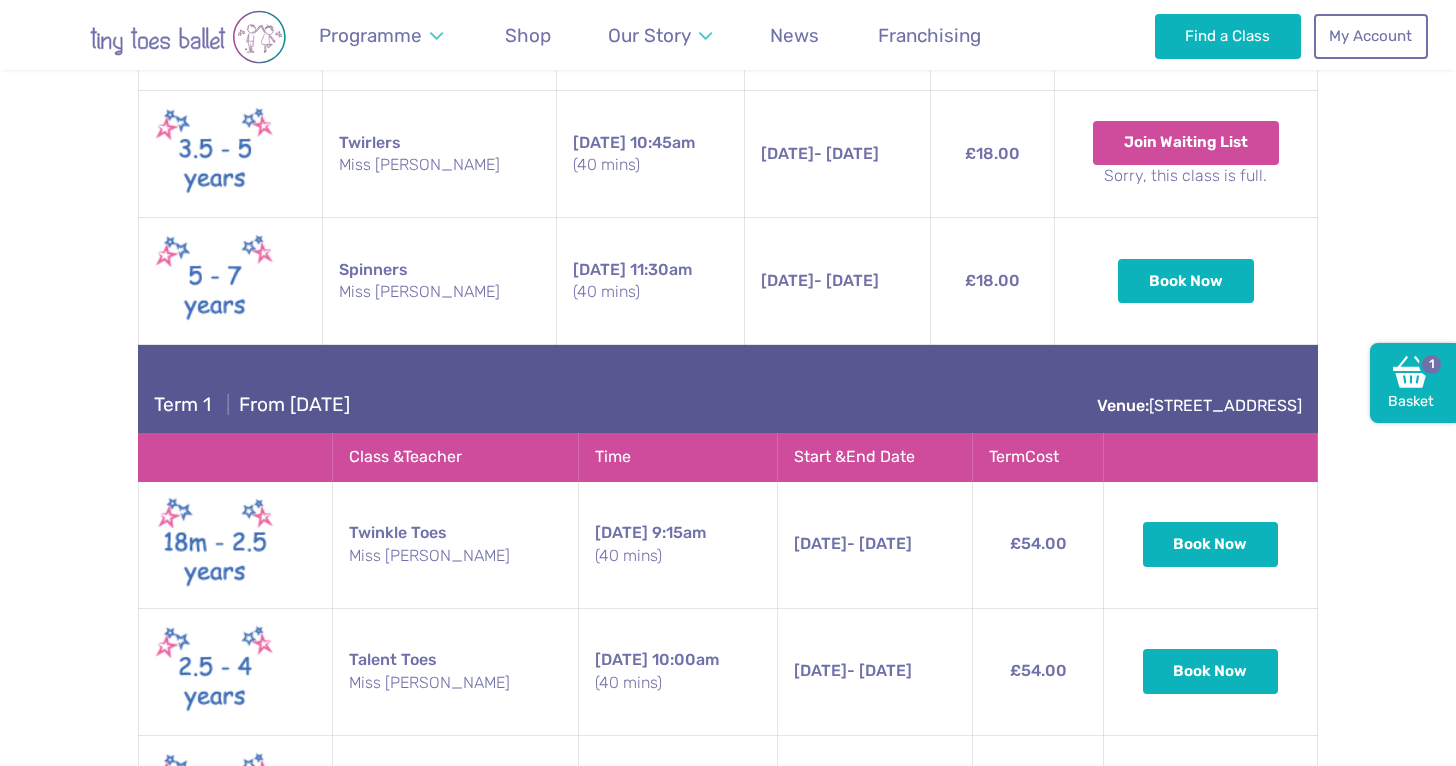 scroll, scrollTop: 1775, scrollLeft: 0, axis: vertical 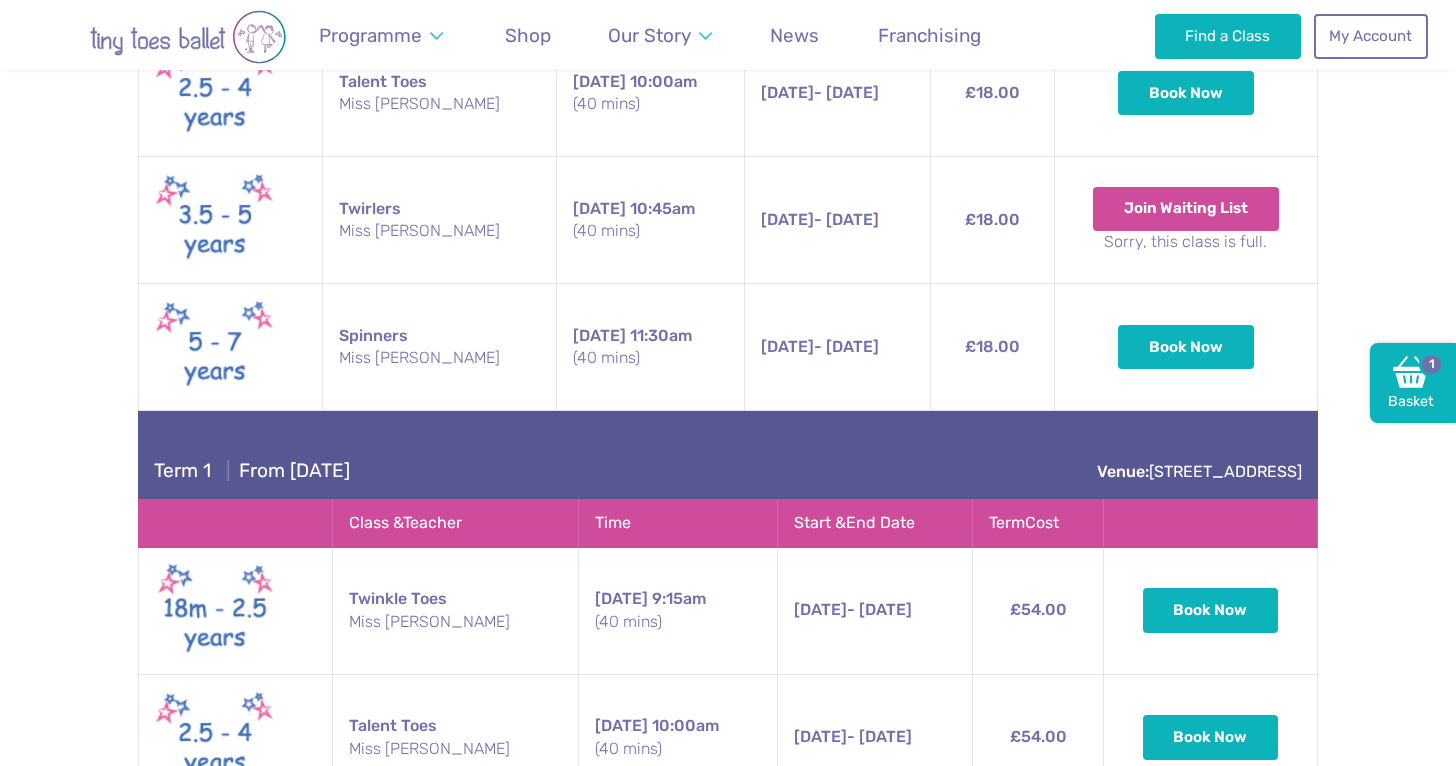click on "Term 1   |  From [DATE]
Venue:  [STREET_ADDRESS]" at bounding box center (728, 455) 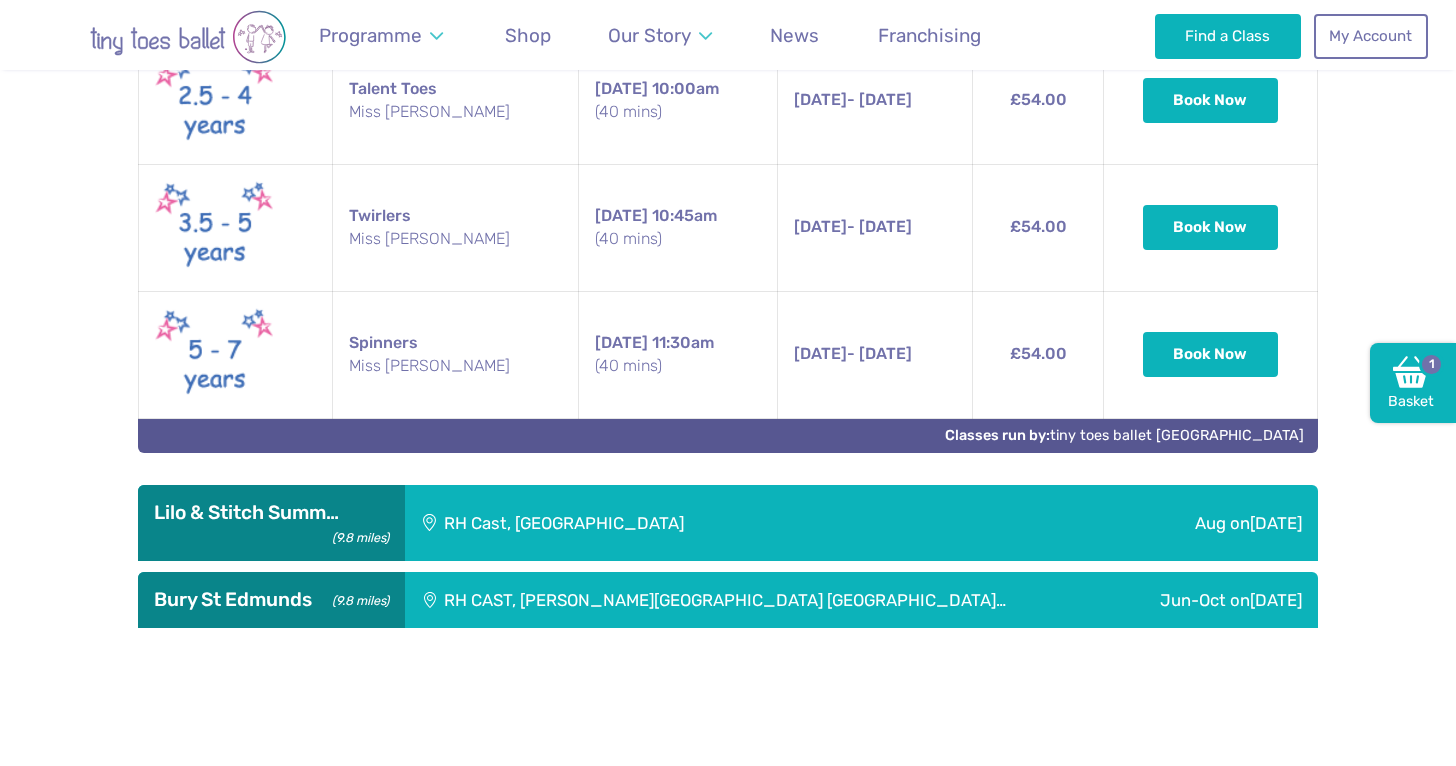 scroll, scrollTop: 2419, scrollLeft: 0, axis: vertical 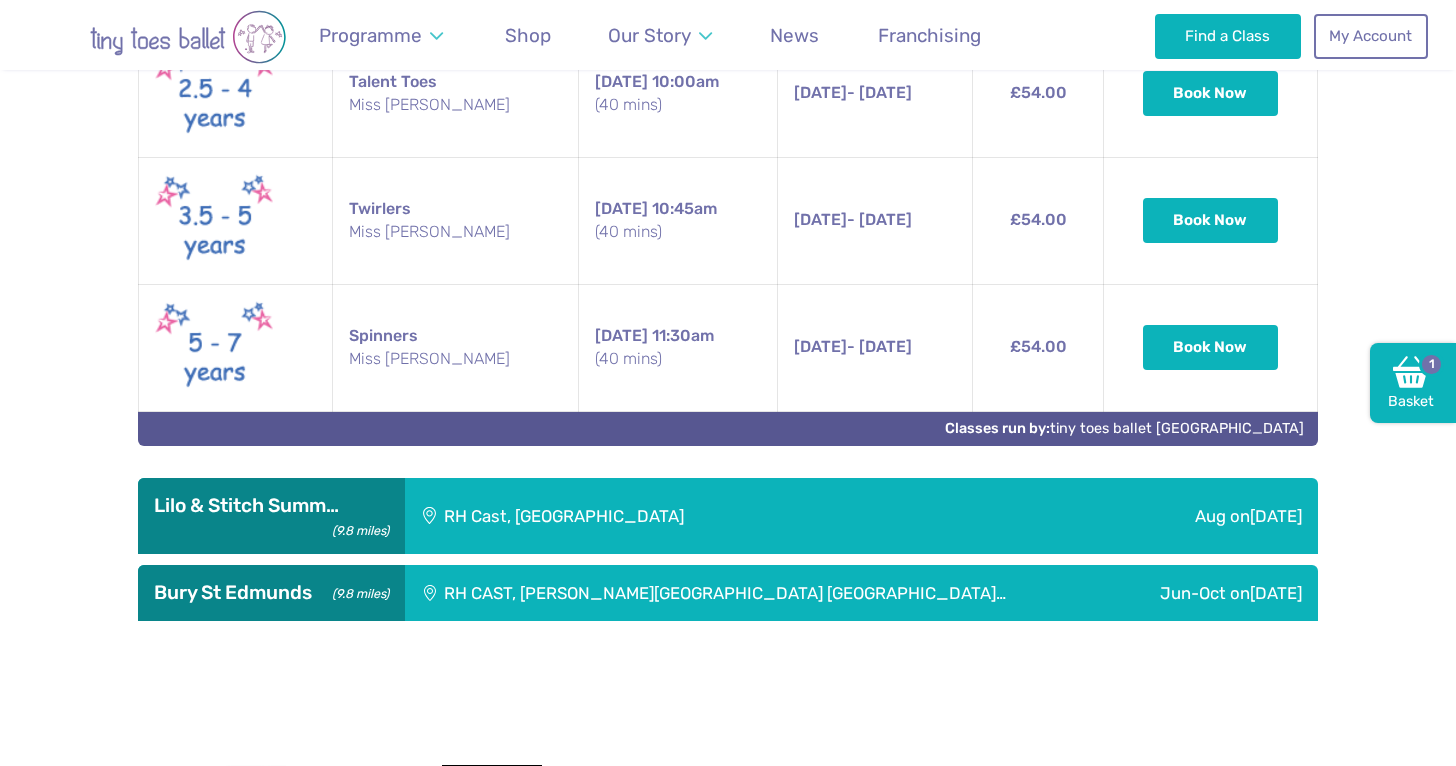 click on "RH Cast, [GEOGRAPHIC_DATA]" at bounding box center (715, 516) 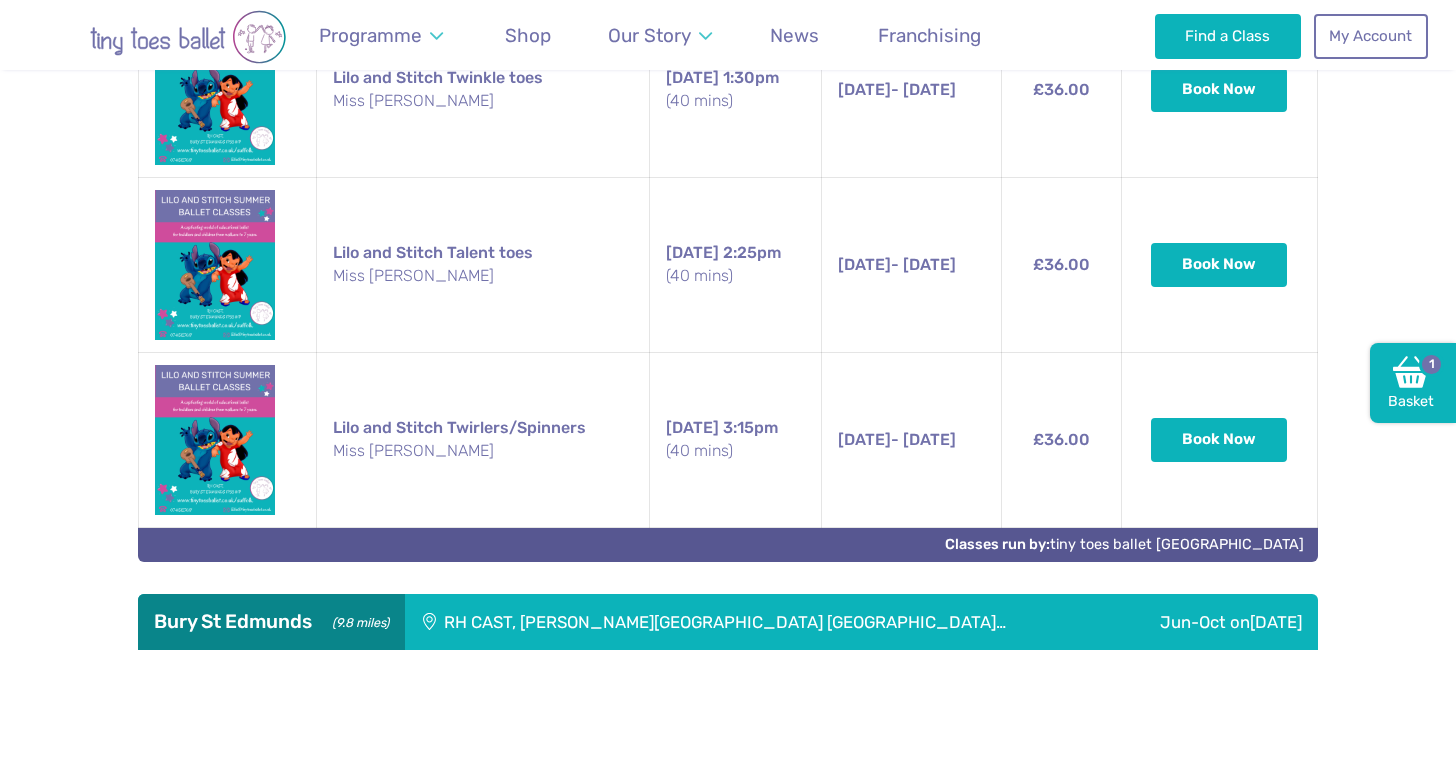 scroll, scrollTop: 3126, scrollLeft: 0, axis: vertical 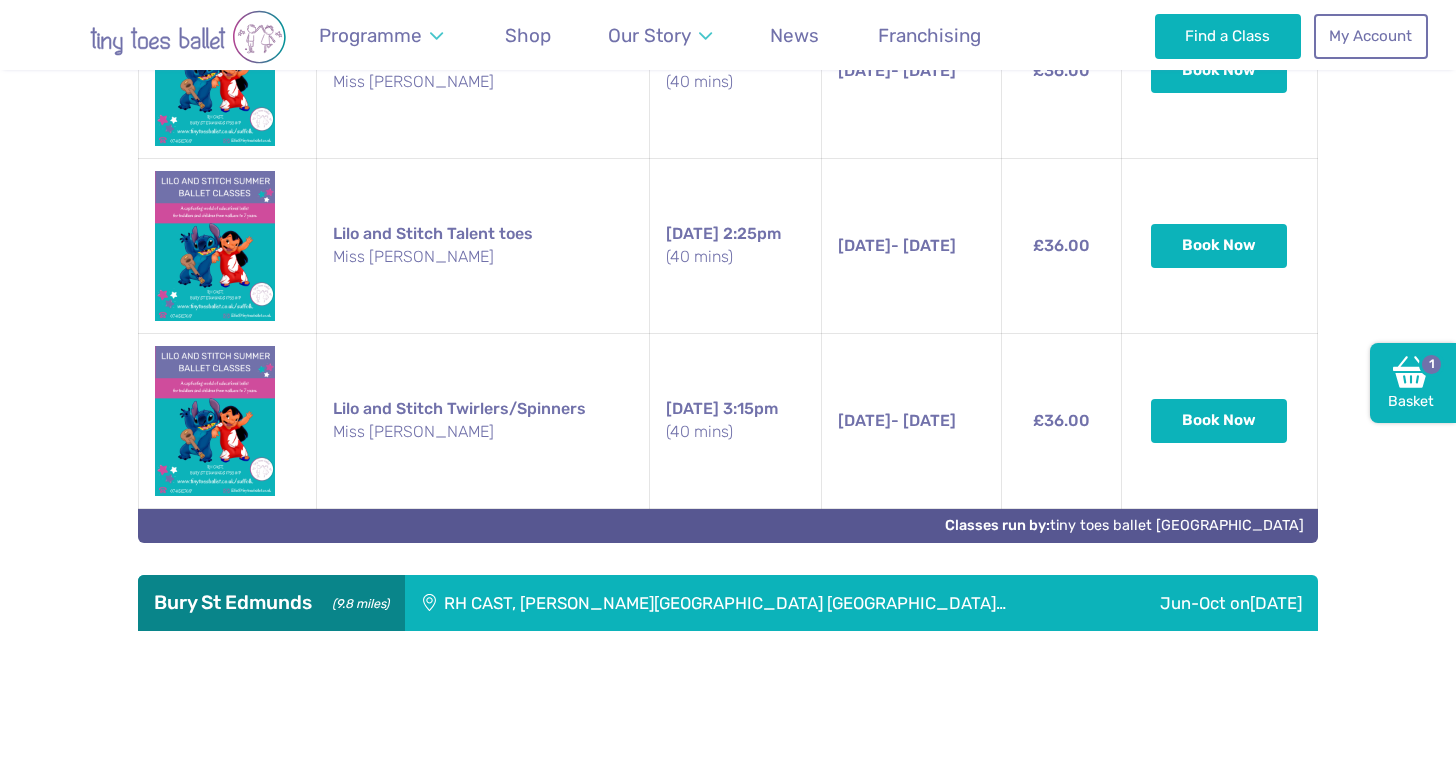 click at bounding box center (215, 421) 